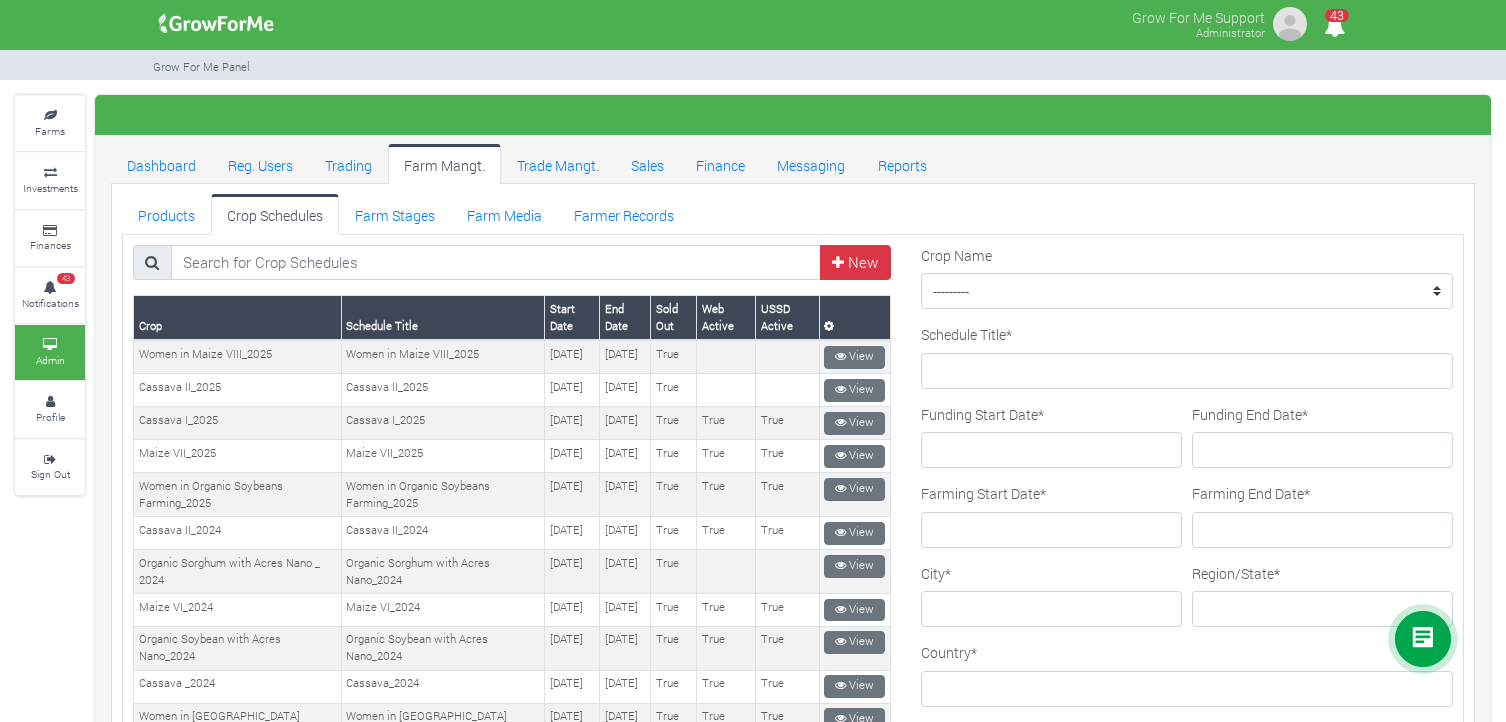 scroll, scrollTop: 0, scrollLeft: 0, axis: both 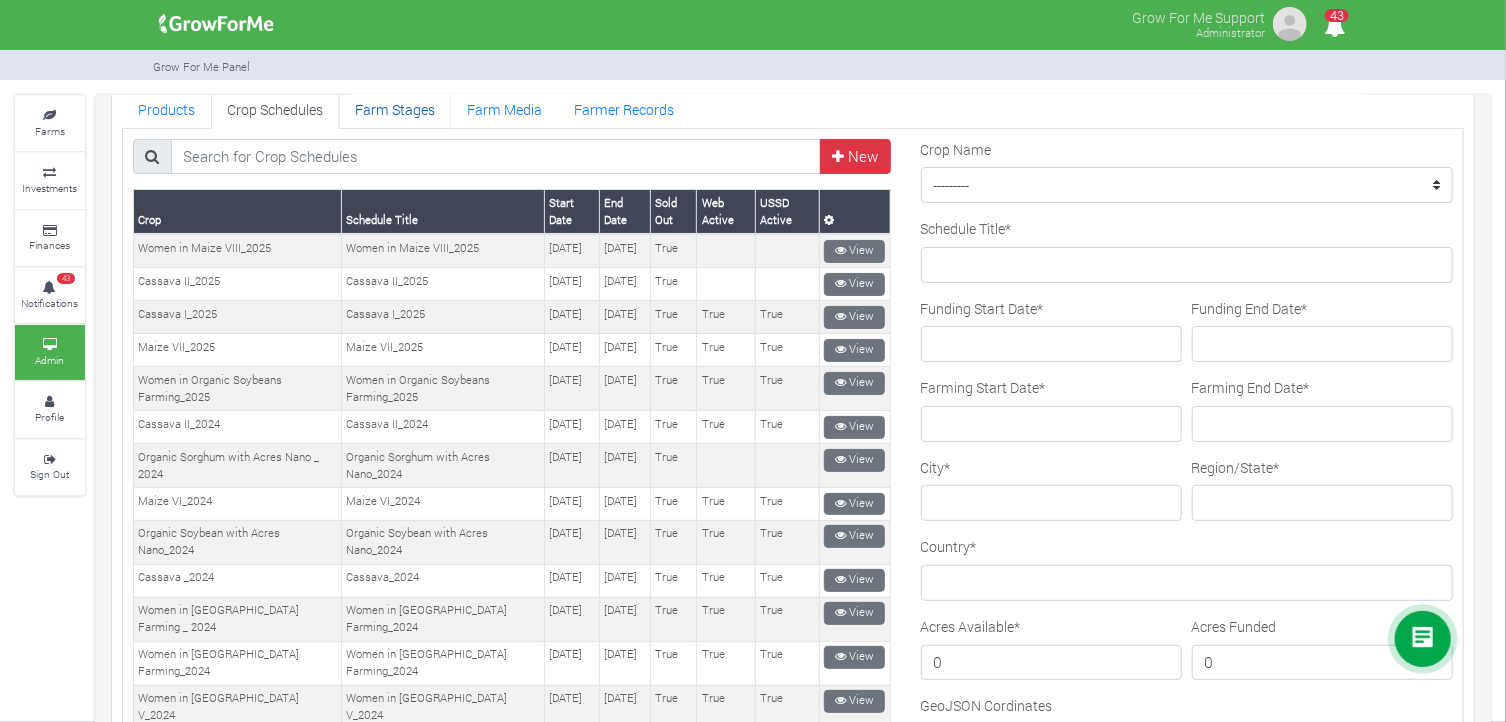 click on "Farm Stages" at bounding box center (395, 108) 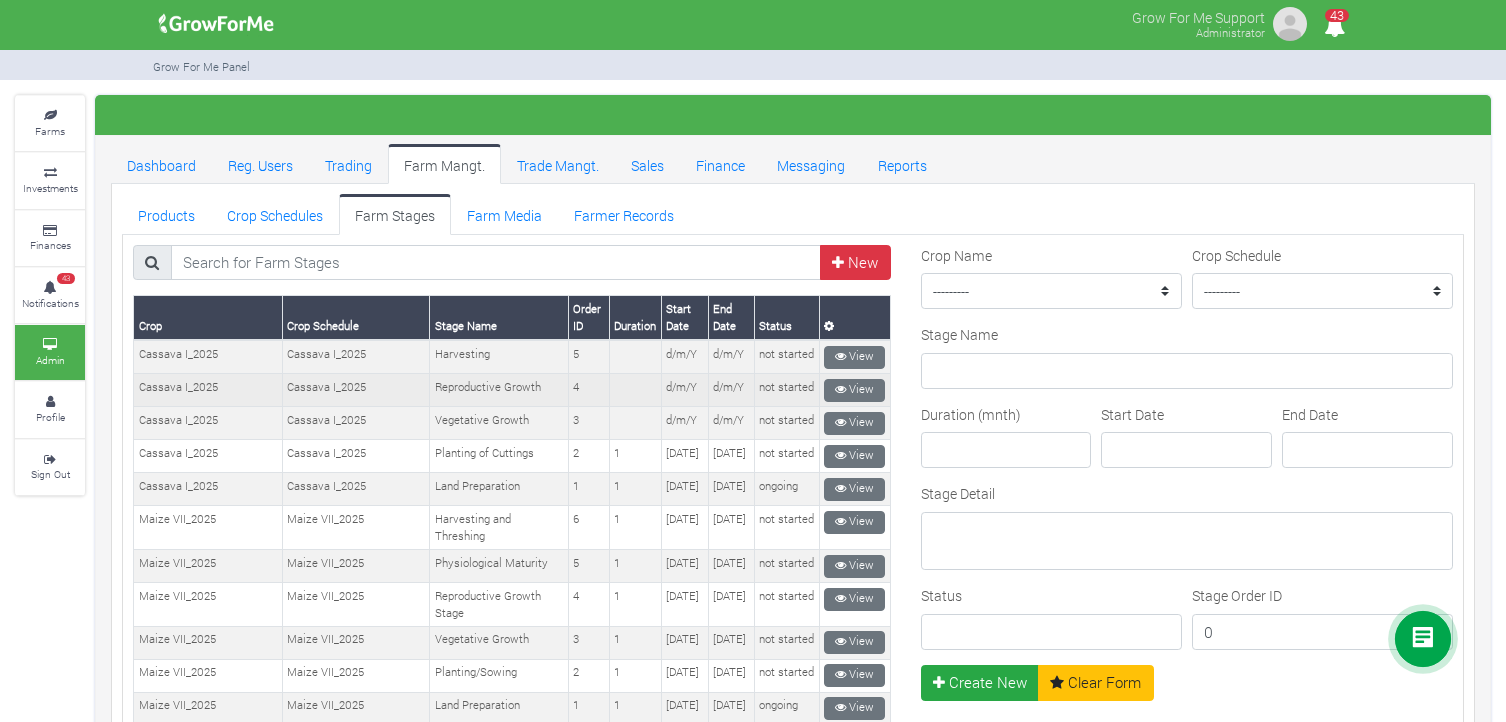 scroll, scrollTop: 0, scrollLeft: 0, axis: both 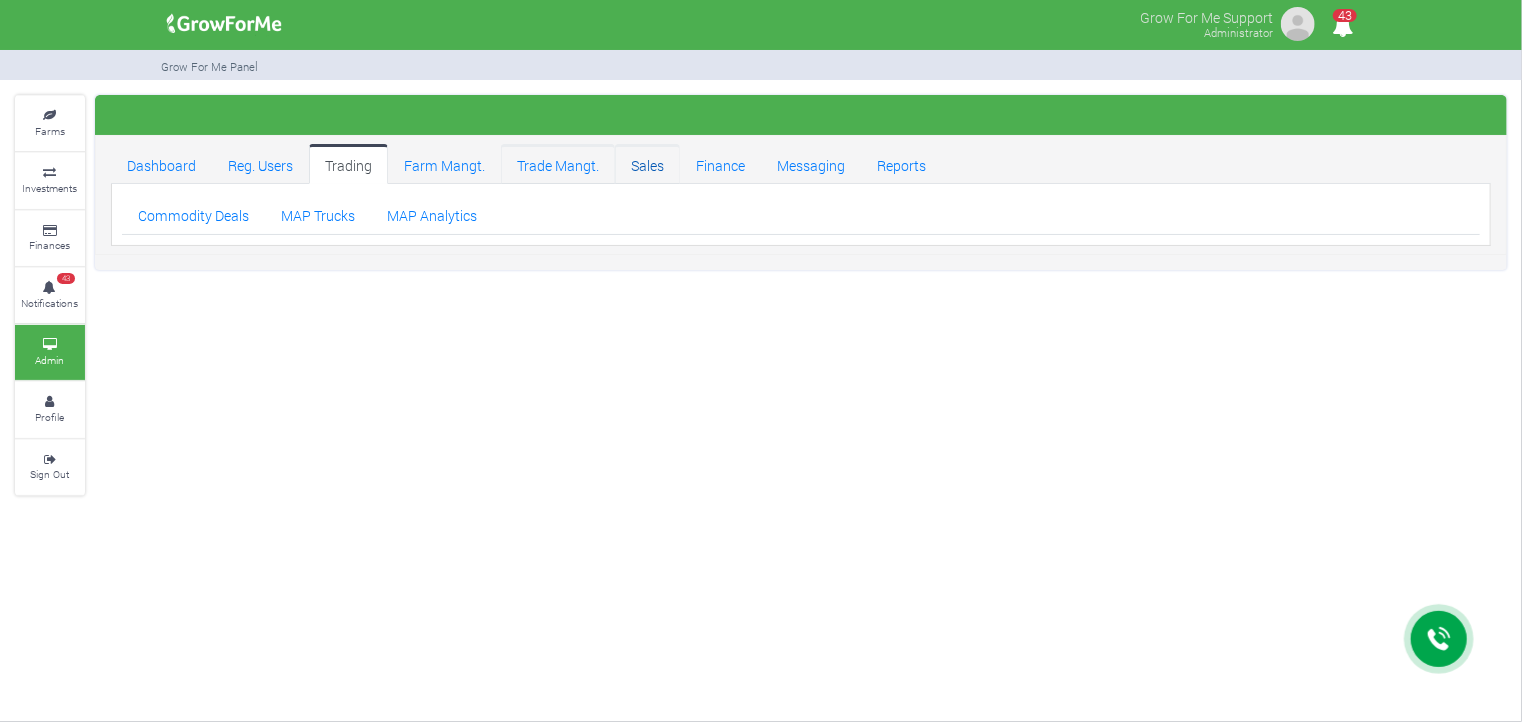 drag, startPoint x: 560, startPoint y: 169, endPoint x: 642, endPoint y: 166, distance: 82.05486 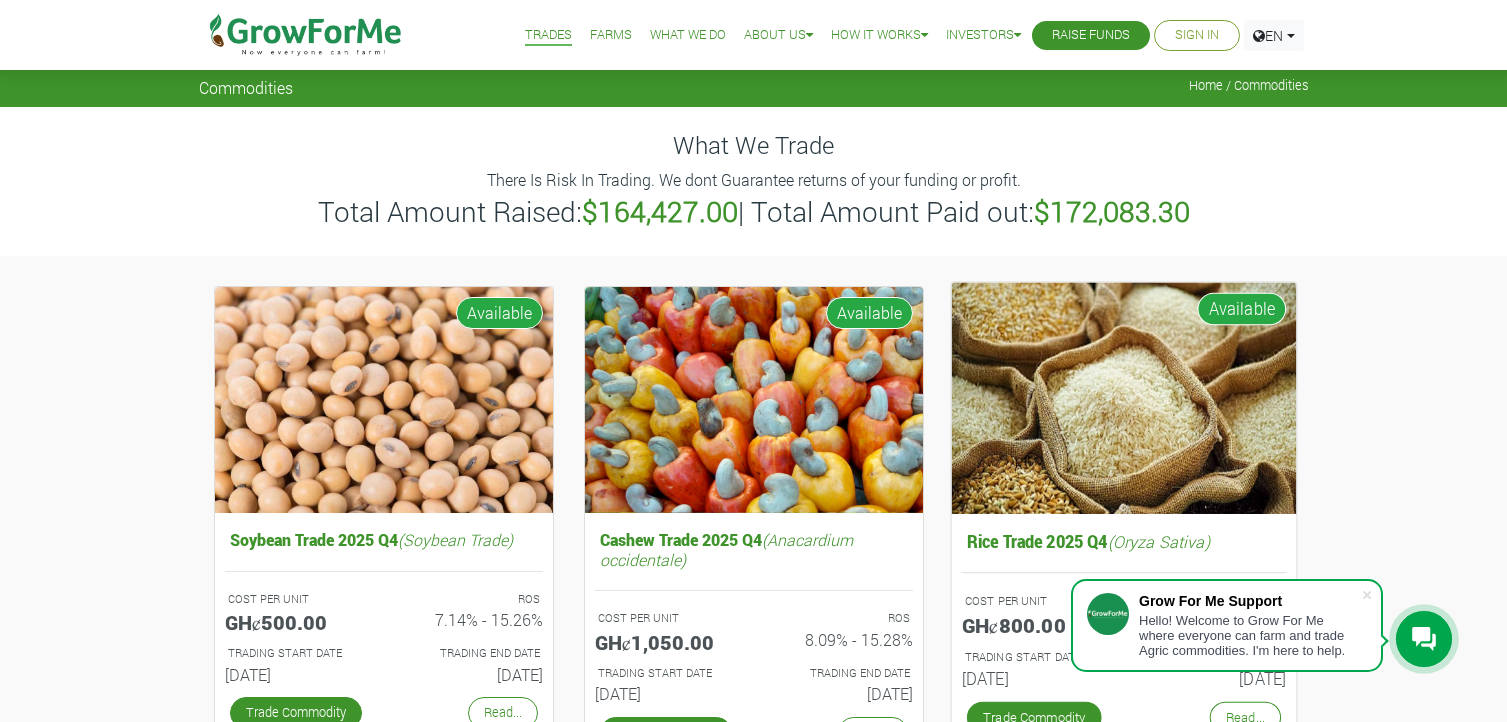 scroll, scrollTop: 0, scrollLeft: 0, axis: both 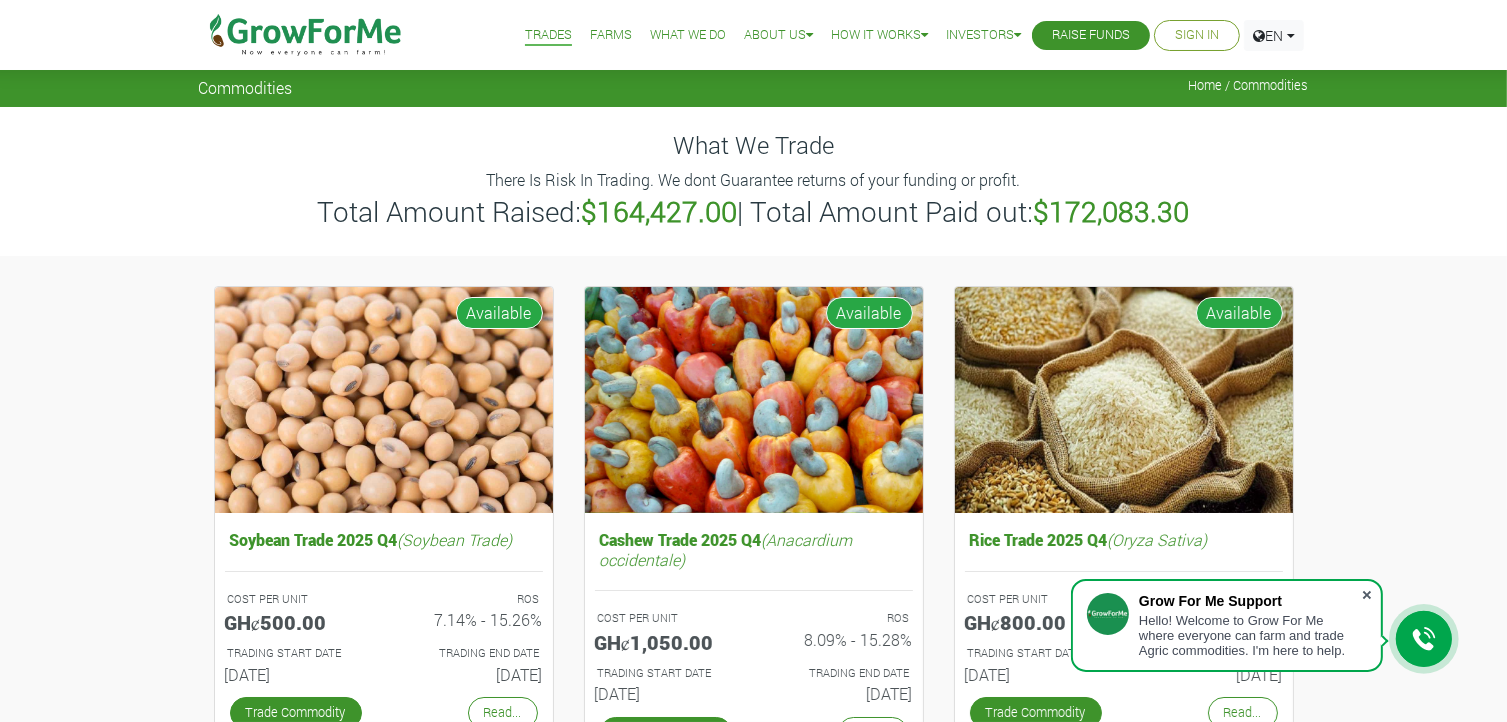 click at bounding box center (1367, 595) 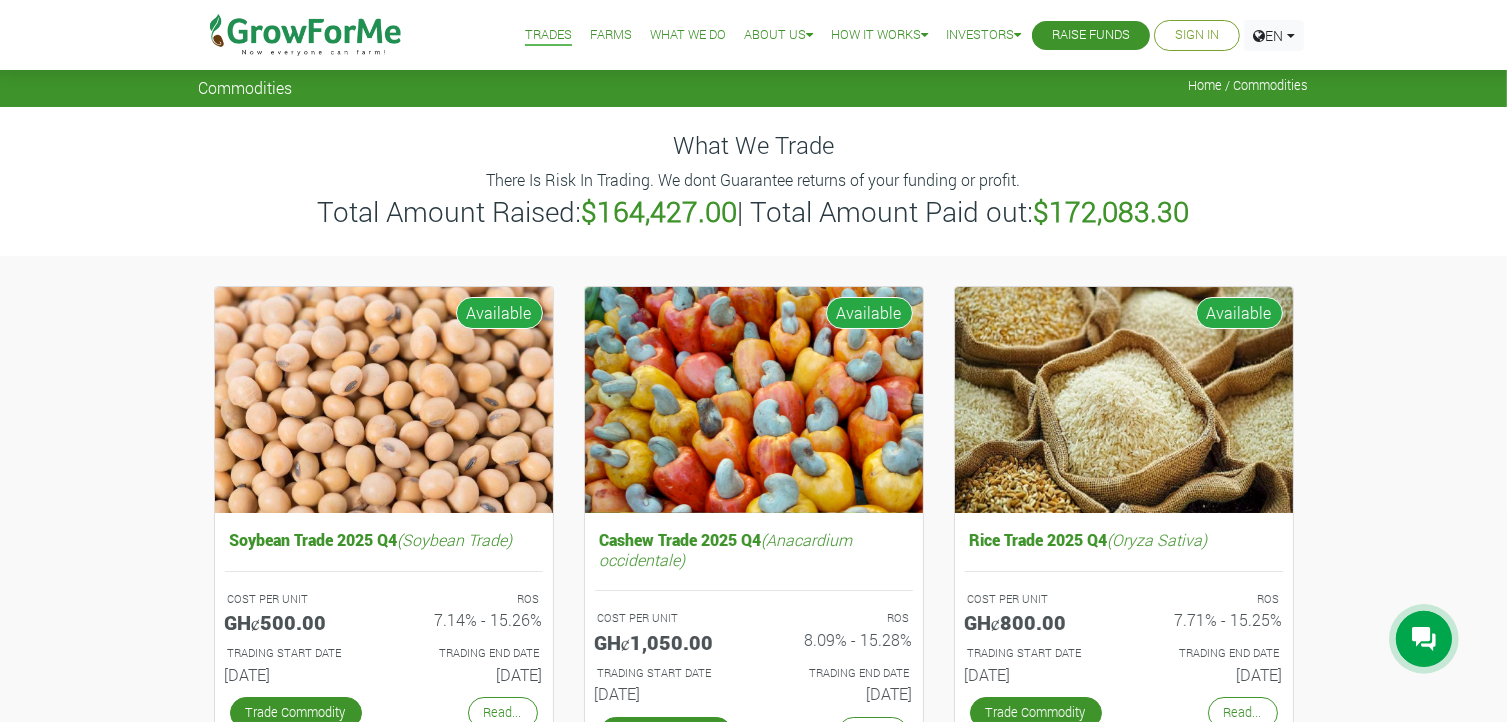 click on "Soybean Trade 2025 Q4  (Soybean Trade)
COST PER UNIT
GHȼ500.00
ROS
7.14% - 15.26%
TRADING START DATE ROS" at bounding box center [753, 1317] 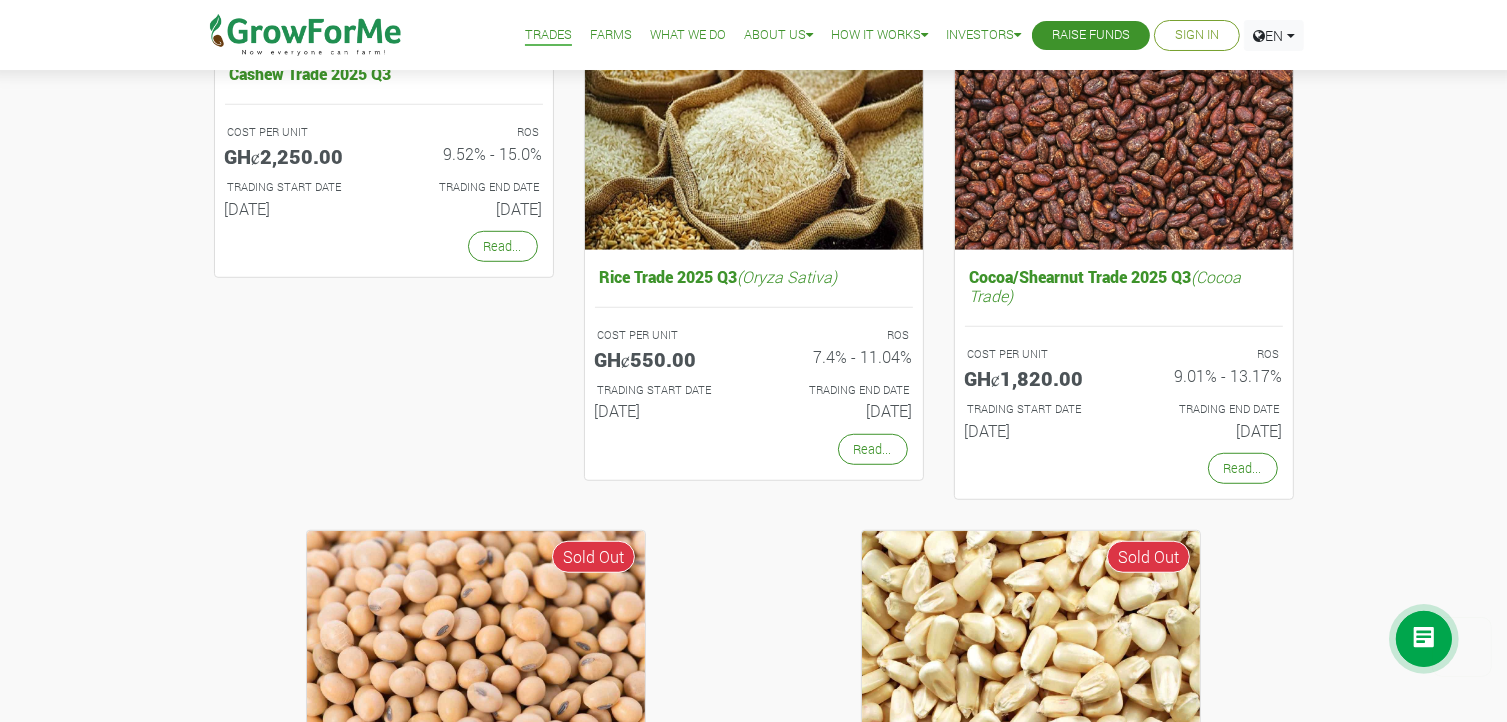 scroll, scrollTop: 1300, scrollLeft: 0, axis: vertical 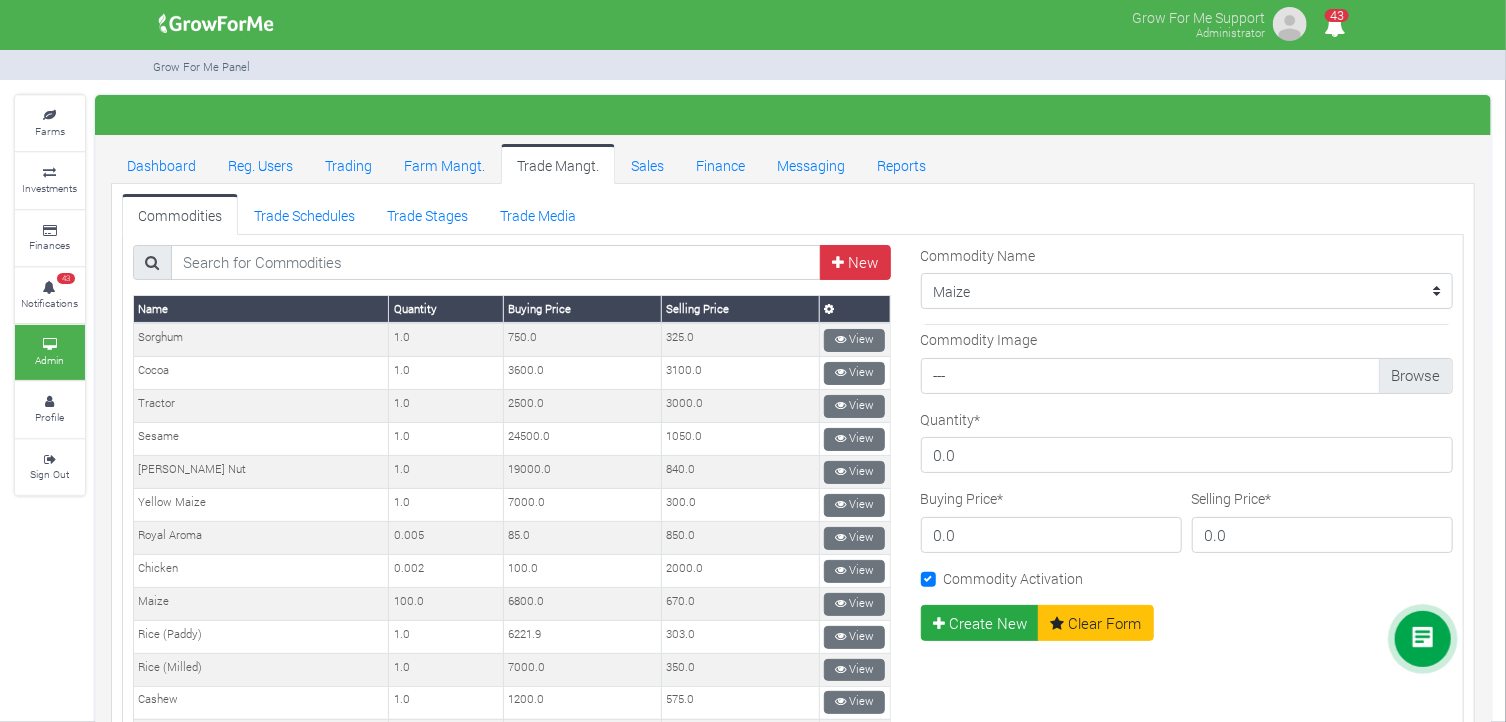 click on "Trade Schedules" at bounding box center (304, 214) 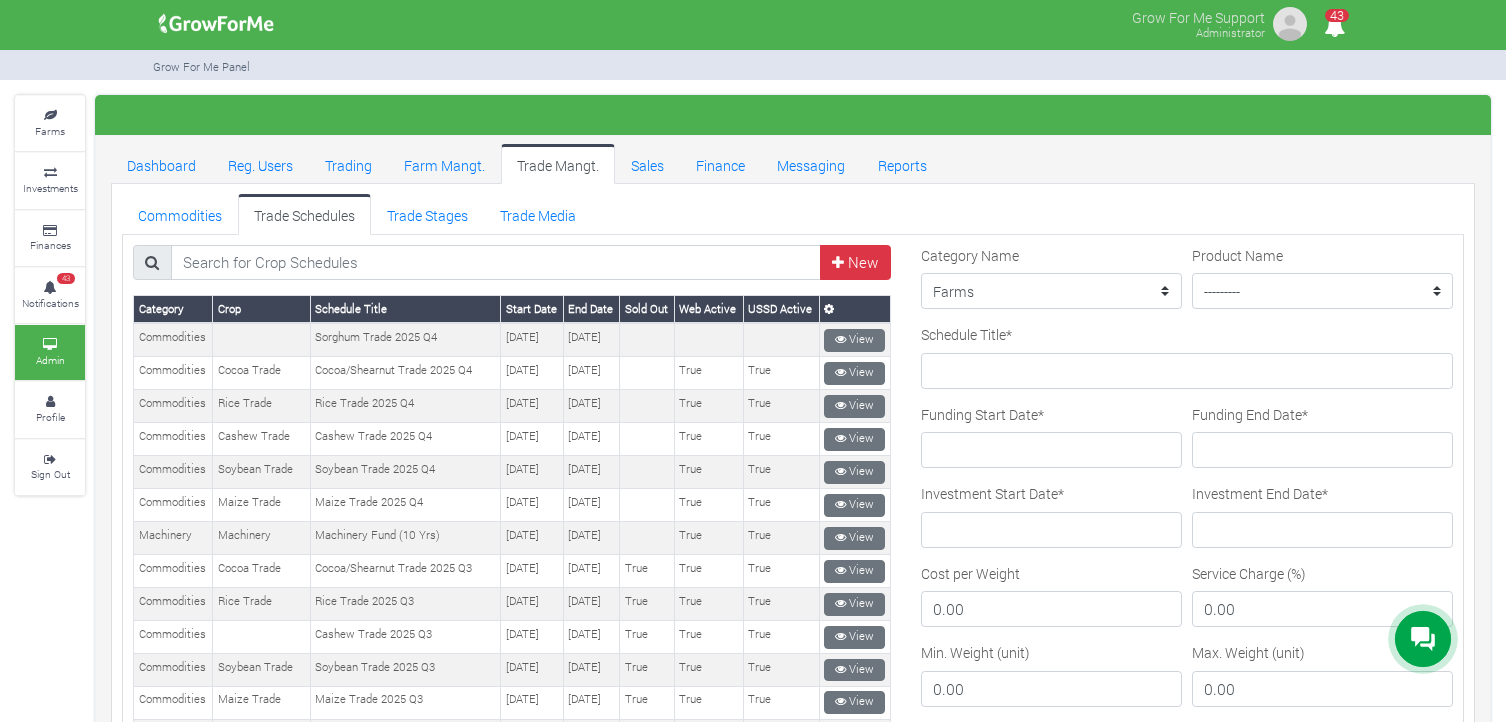scroll, scrollTop: 0, scrollLeft: 0, axis: both 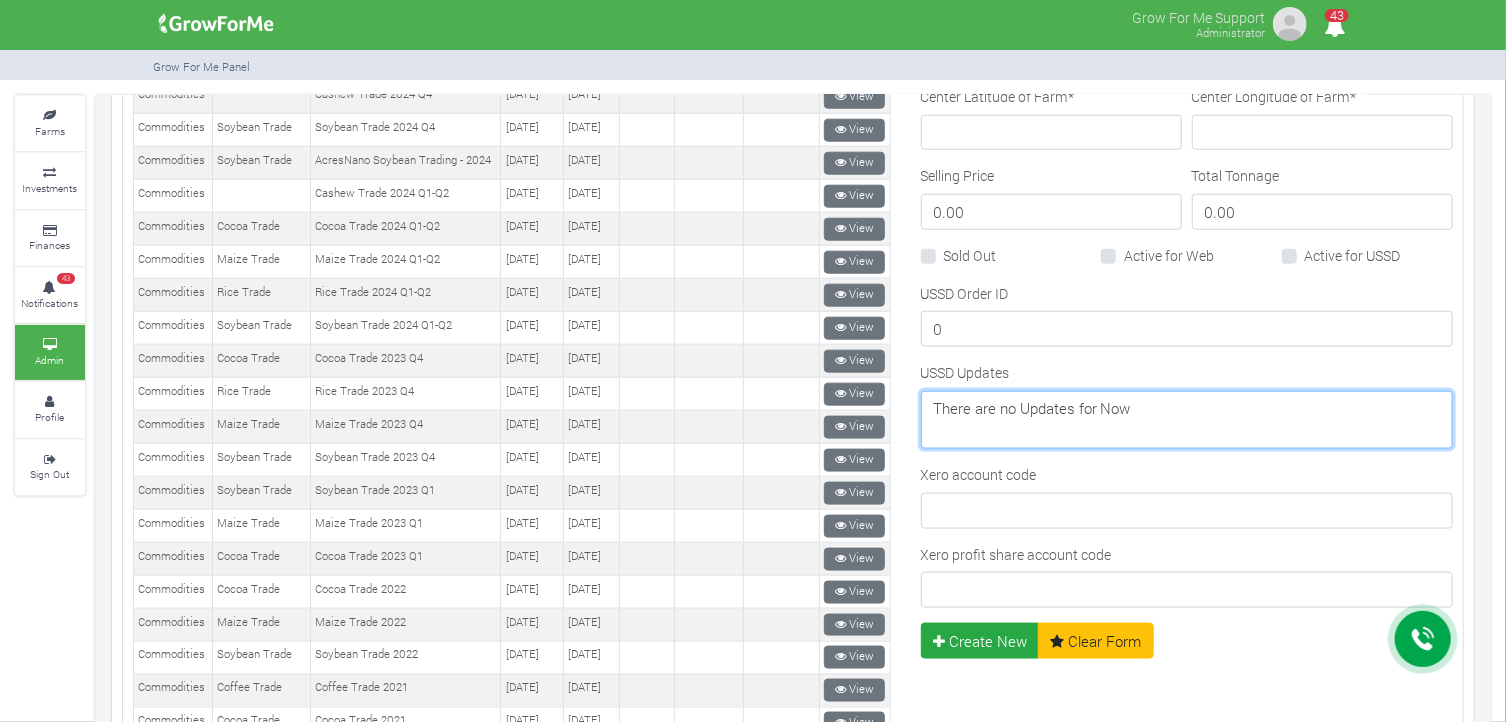 click on "There are no Updates for Now" at bounding box center [1187, 420] 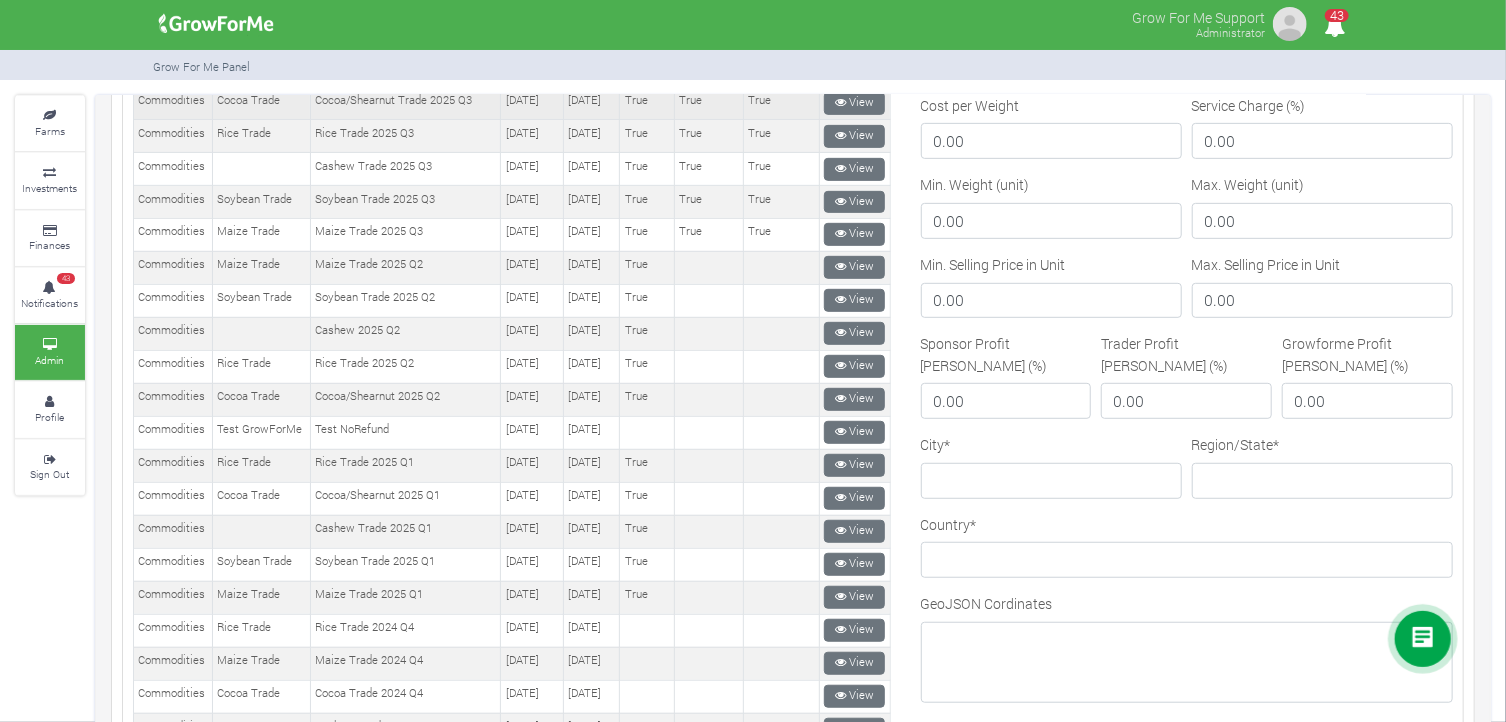 scroll, scrollTop: 500, scrollLeft: 0, axis: vertical 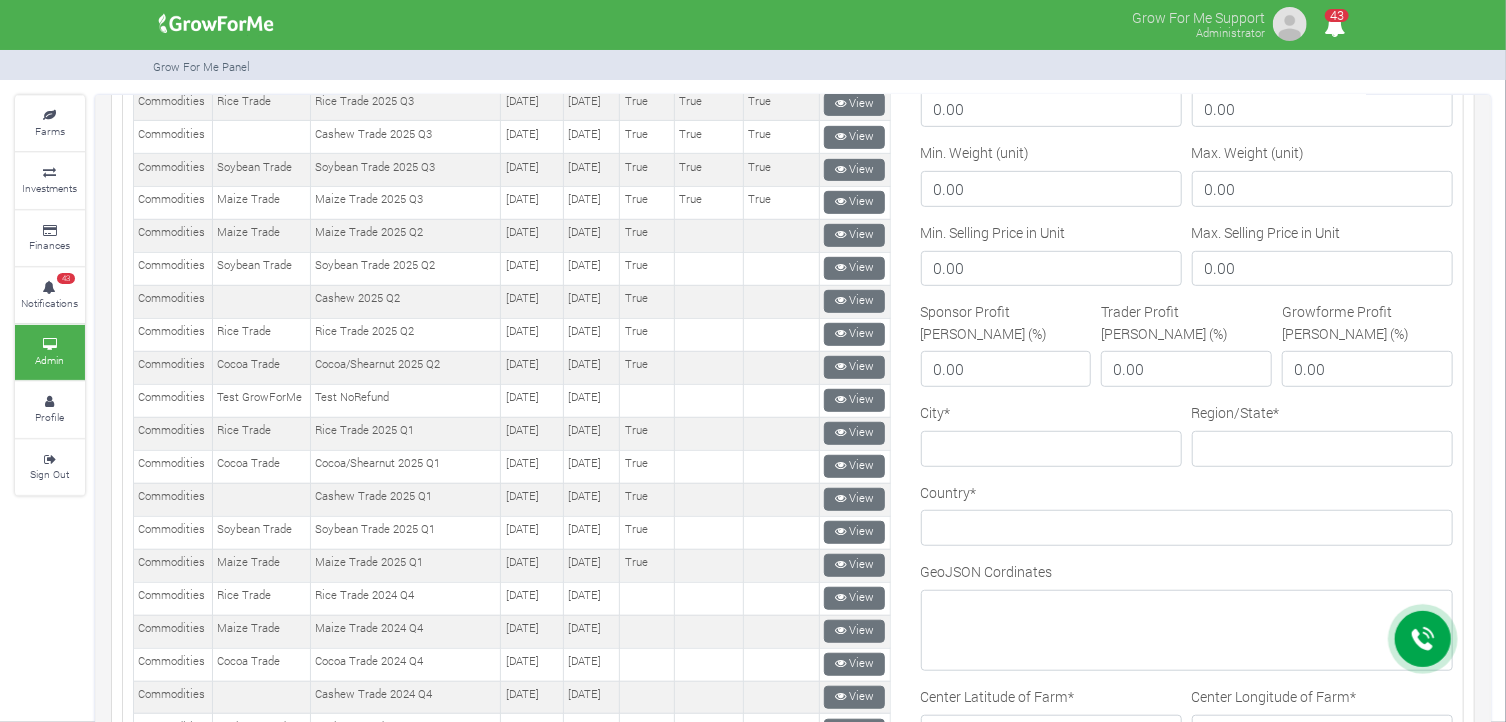 drag, startPoint x: 893, startPoint y: 364, endPoint x: 889, endPoint y: 331, distance: 33.24154 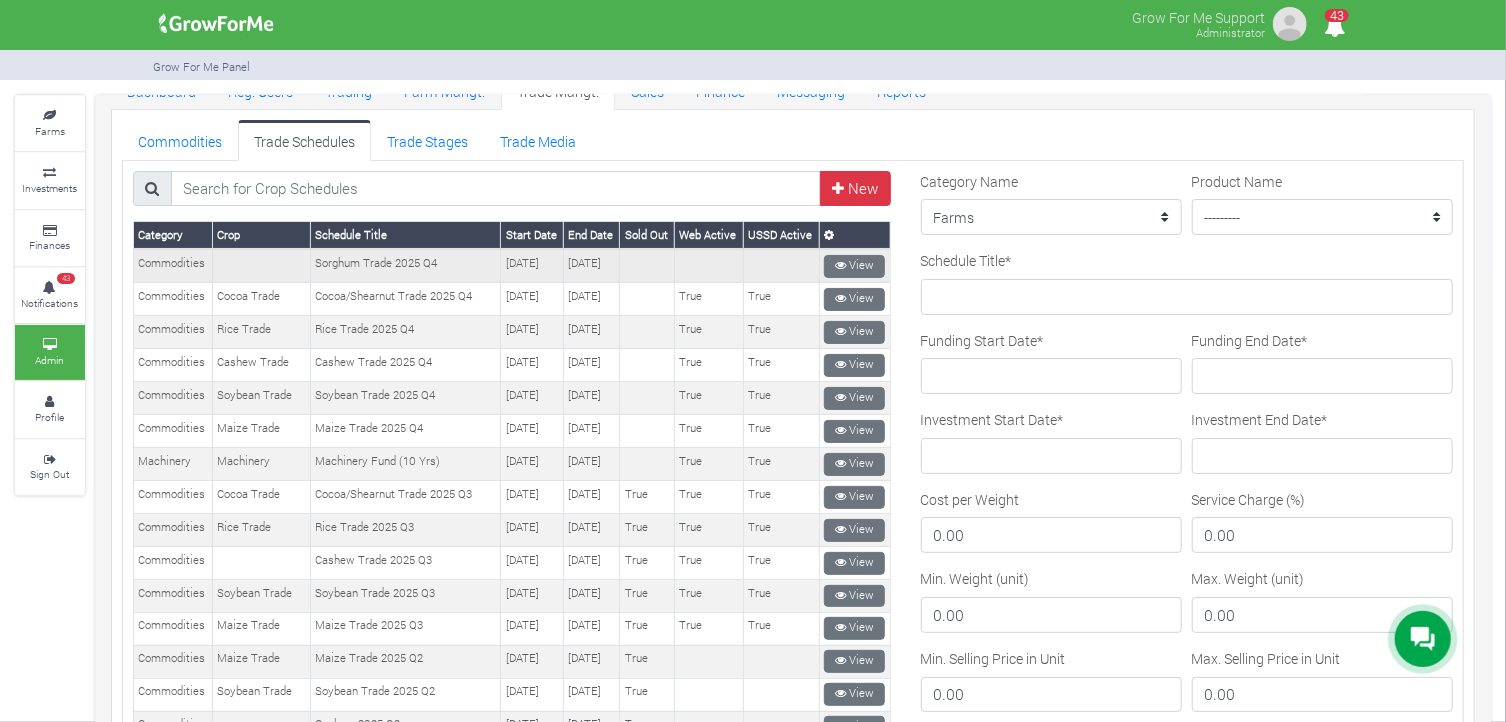 scroll, scrollTop: 0, scrollLeft: 0, axis: both 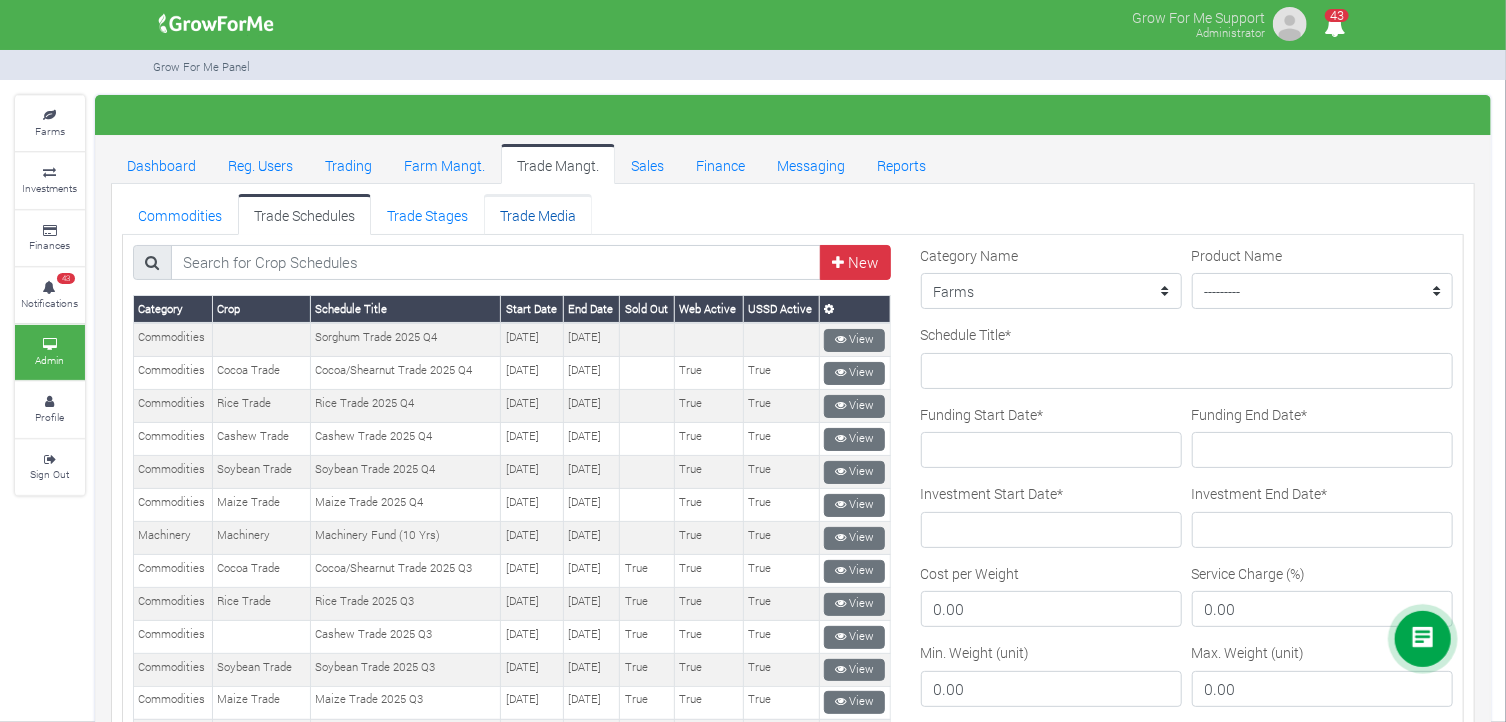 click on "Trade Media" at bounding box center [538, 214] 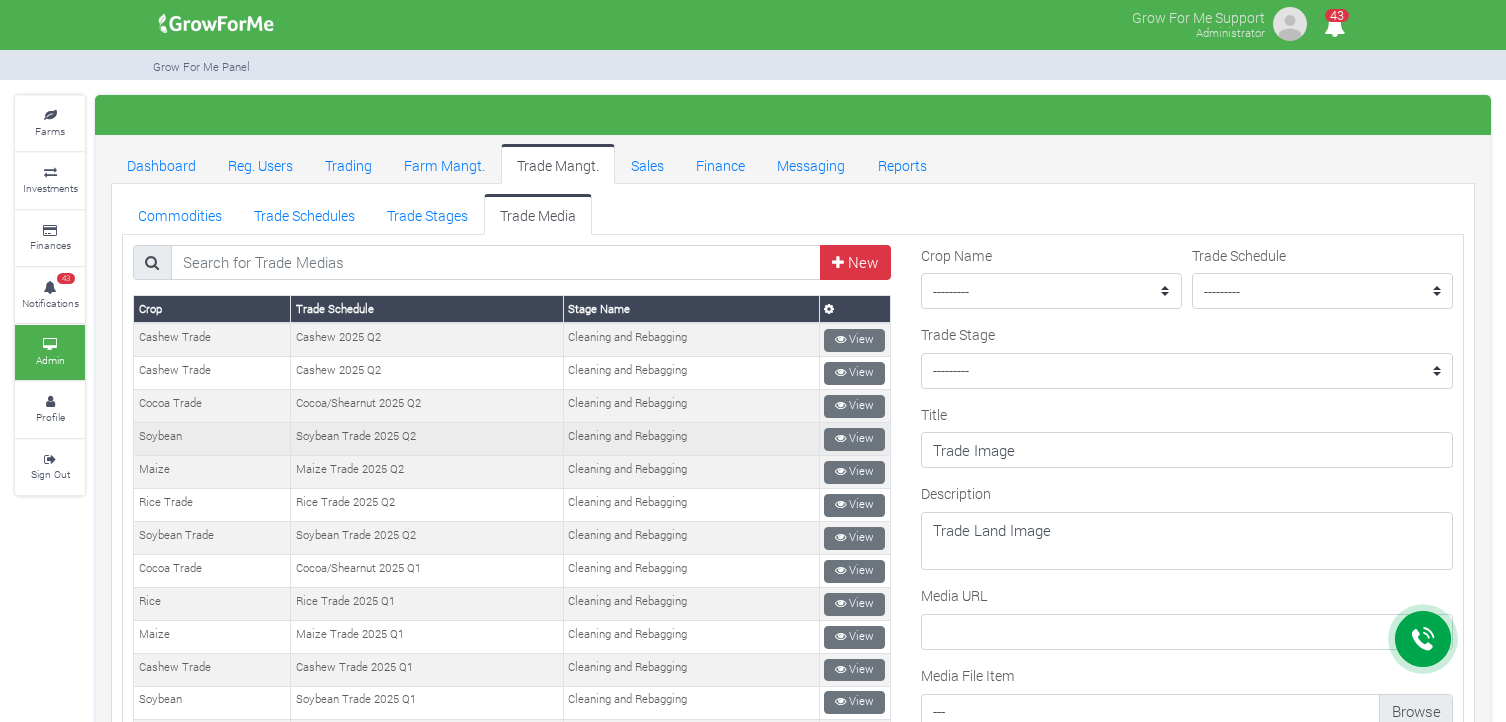 scroll, scrollTop: 0, scrollLeft: 0, axis: both 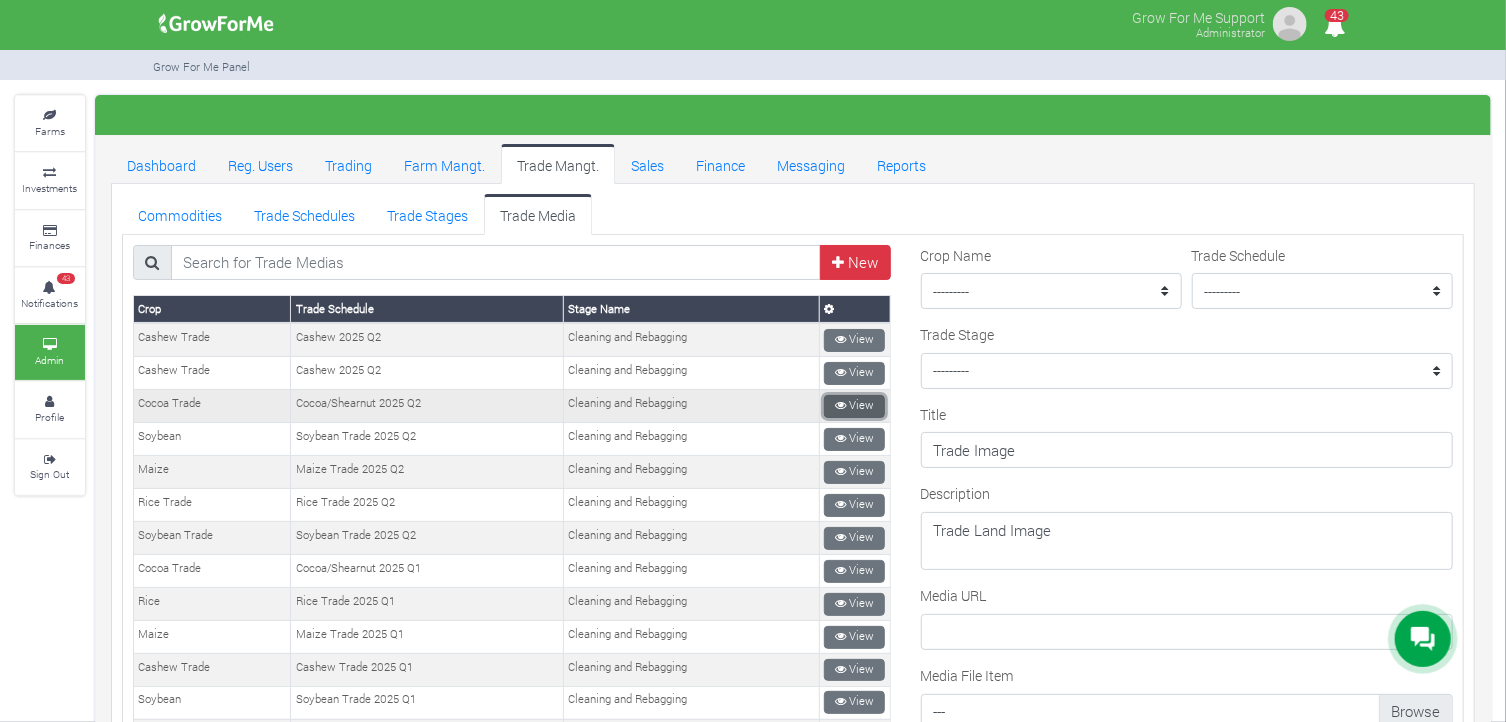 click on "View" at bounding box center (854, 406) 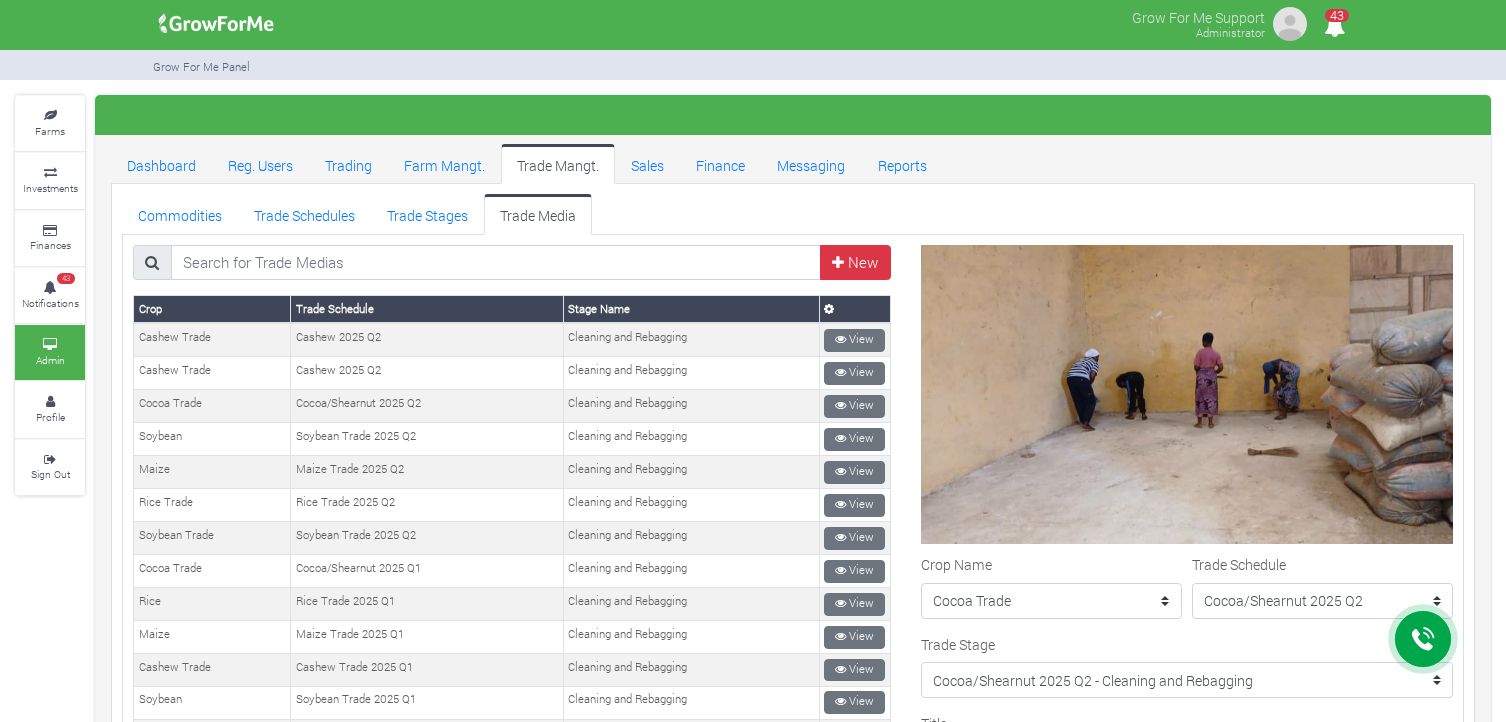 scroll, scrollTop: 0, scrollLeft: 0, axis: both 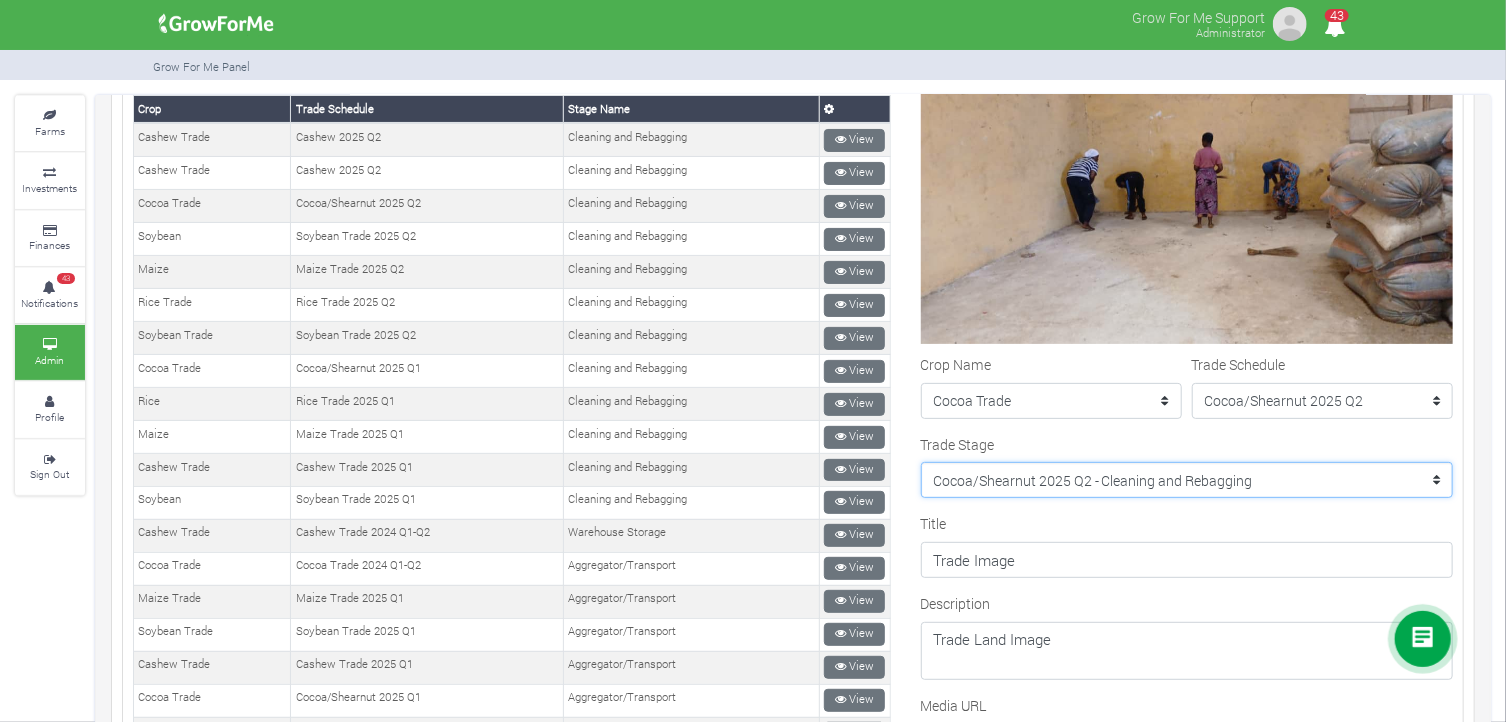 click on "---------   Cocoa Trade 2024 Q1-Q2 - Cleaning and Rebagging   Coffee Trade 2021 - Payback   Cocoa Trade 2021 - Payback   Cocoa Trade 2021 - Selling   Cocoa Trade 2021 - Financing   Cocoa Trade 2021 - Buying   Coffee Trade 2021 - Financing   Coffee Trade 2021 - Buying   Coffee Trade 2021 - Selling   Maize Trade 2021 - Finance Aggregator   Maize Trade 2021 - Aggregator/Transport   Maize Trade 2021 - Commodity Purchased   Maize Trade 2021 - Warehouse Storage   Maize Trade 2021 - Delivery to buyer   Maize Trade 2021 - Payment received   Maize Trade 2021 - Sponsor paid   Soybean Trade 2022 - Finance Aggregator   Soybean Trade 2022 - Aggregator/Transport   Soybean Trade 2022 - Warehouse Storage   Soybean Trade 2022 - Delivery to buyer   Cashew Trade 2024 Q1-Q2 - Finance Aggregator   Cashew Trade 2024 Q1-Q2 - Commodity Purchase   Soybean Trade 2022 - Commodity Purchase   Cashew Trade 2024 Q1-Q2 - Aggregator/Transport   Cashew Trade 2024 Q1-Q2 - Warehouse Storage   Cashew Trade 2024 Q1-Q2 - Delivery to buyer" at bounding box center [1187, 480] 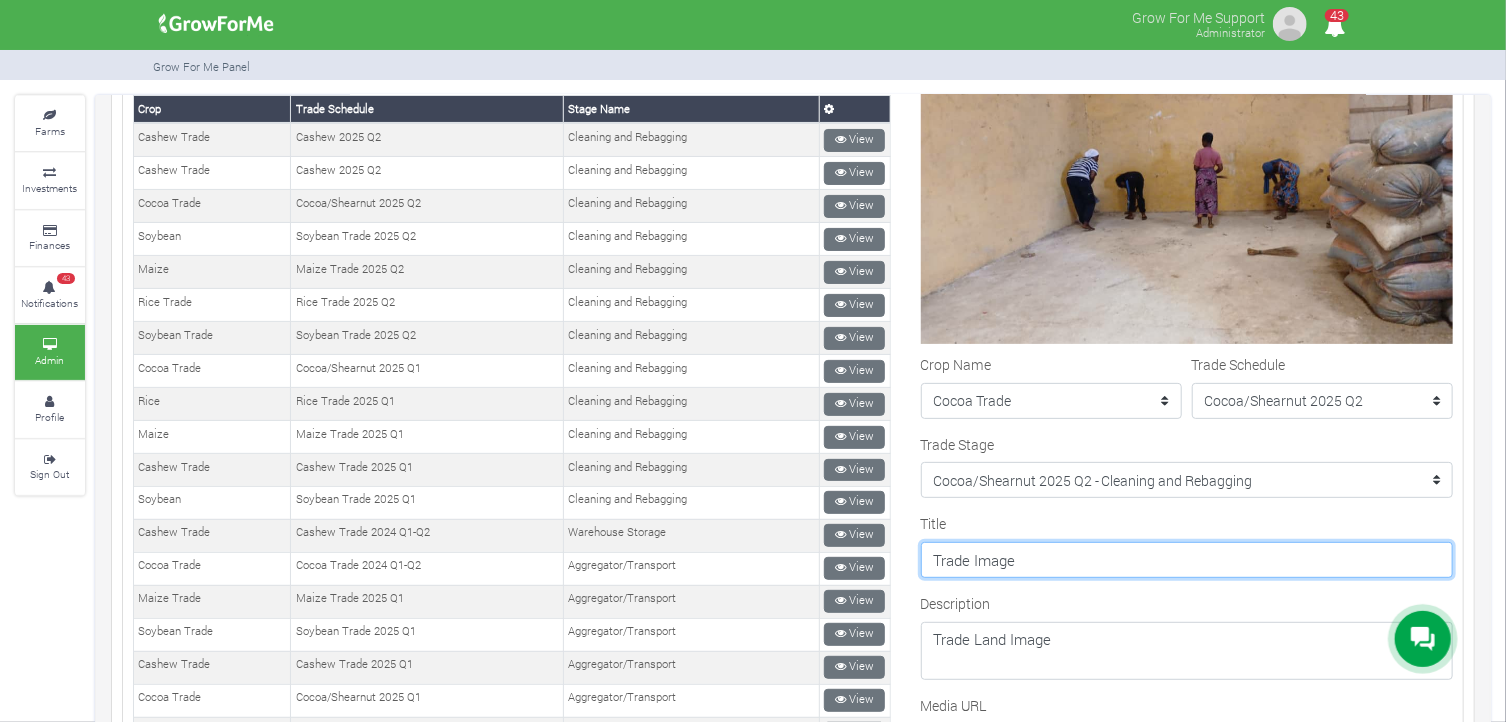 click on "Trade Image" at bounding box center [1187, 560] 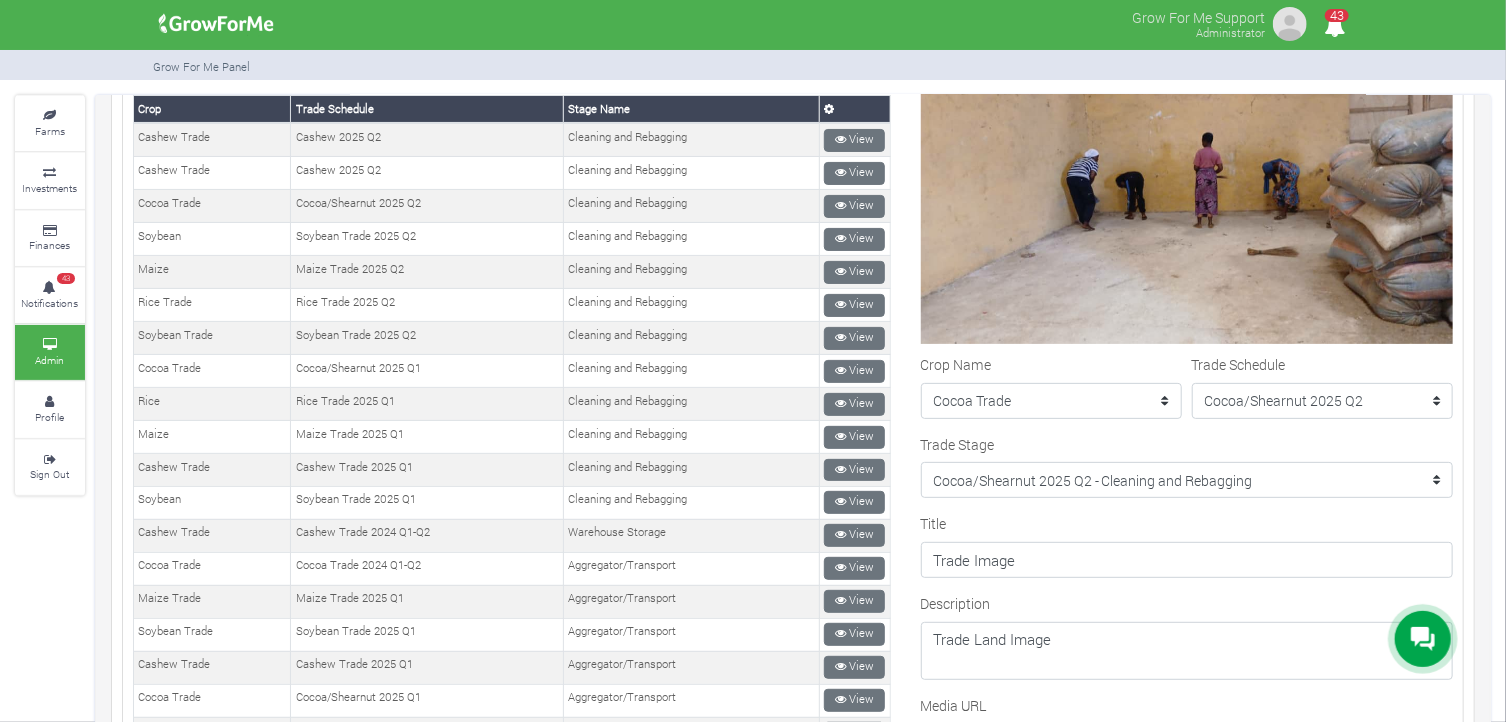 click on "Title
Trade Image" at bounding box center (1187, 545) 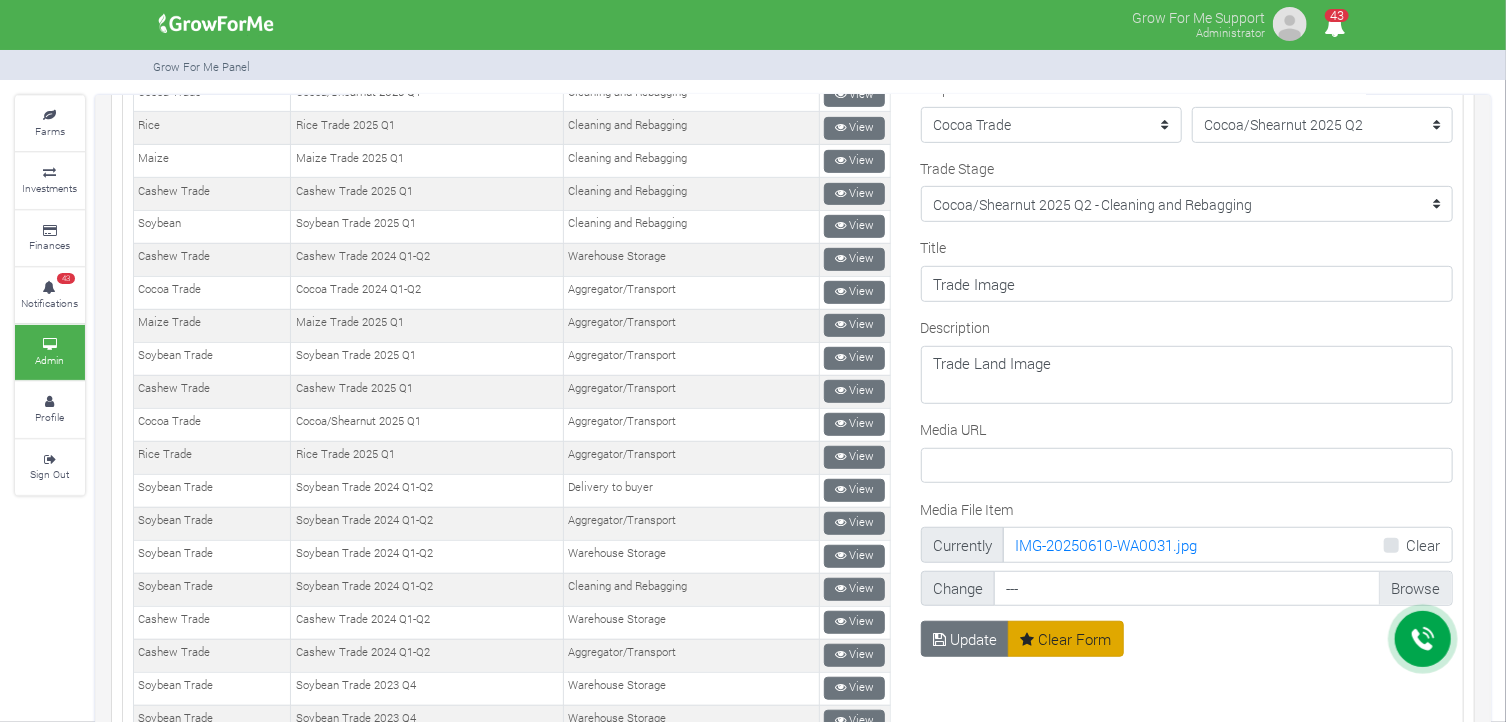 scroll, scrollTop: 100, scrollLeft: 0, axis: vertical 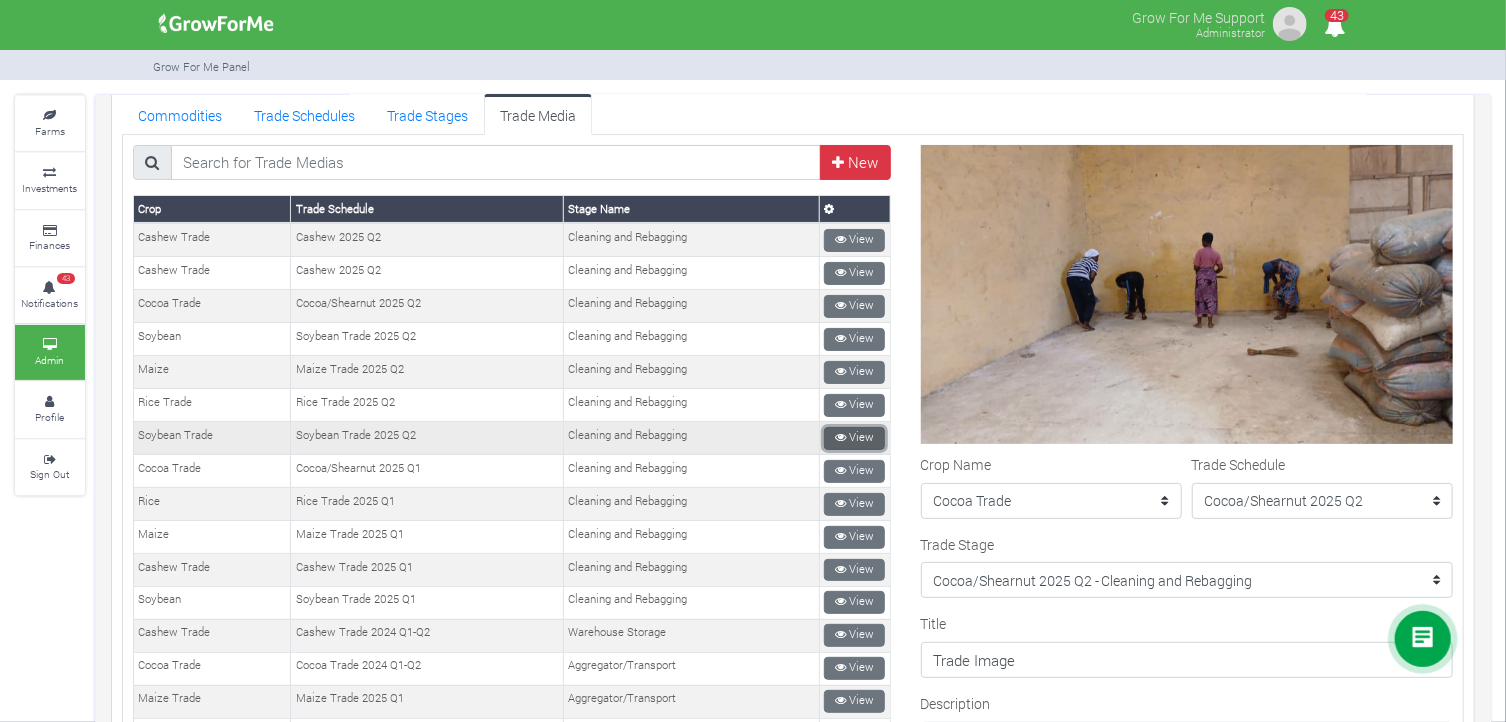 click on "View" at bounding box center [854, 438] 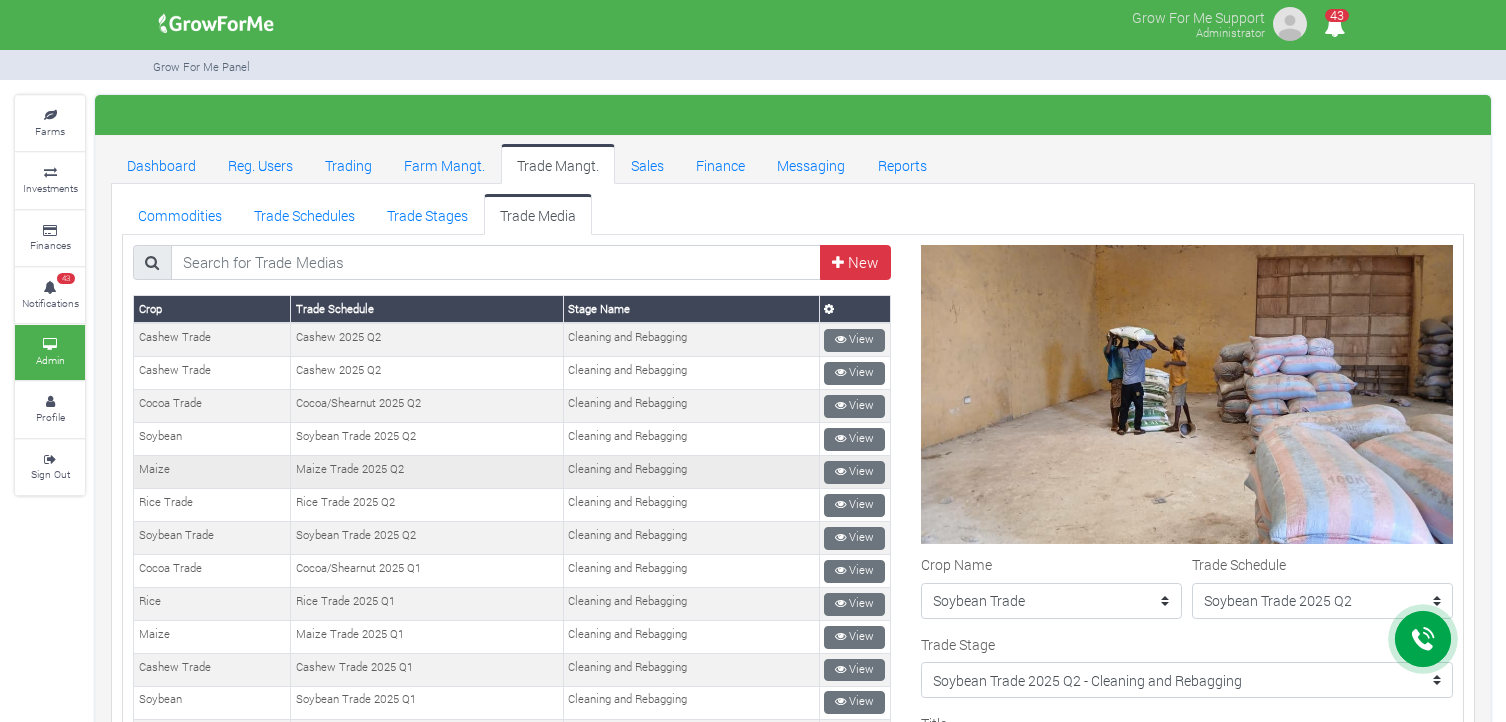scroll, scrollTop: 0, scrollLeft: 0, axis: both 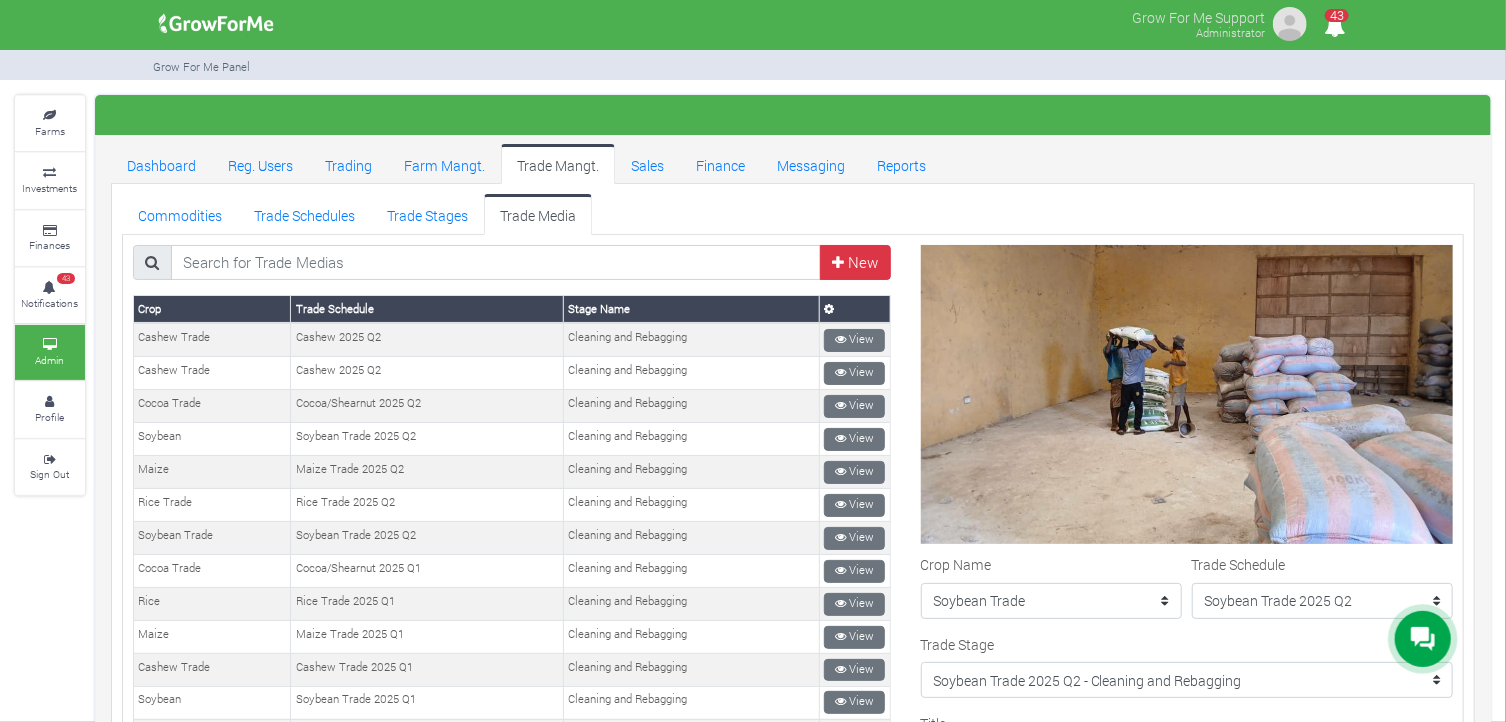 click on "Commodities
Trade Schedules
Trade Stages
Trade Media" at bounding box center (793, 214) 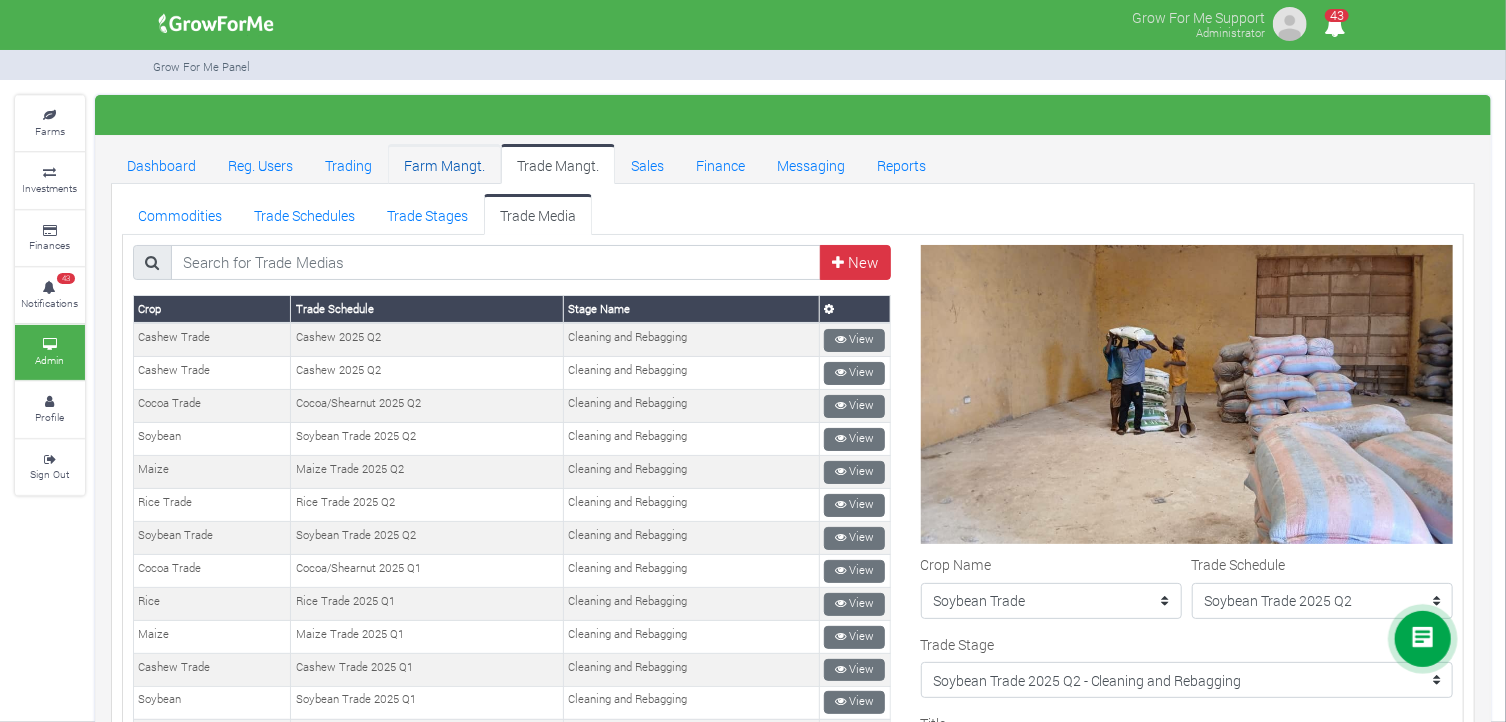 click on "Farm Mangt." at bounding box center (444, 164) 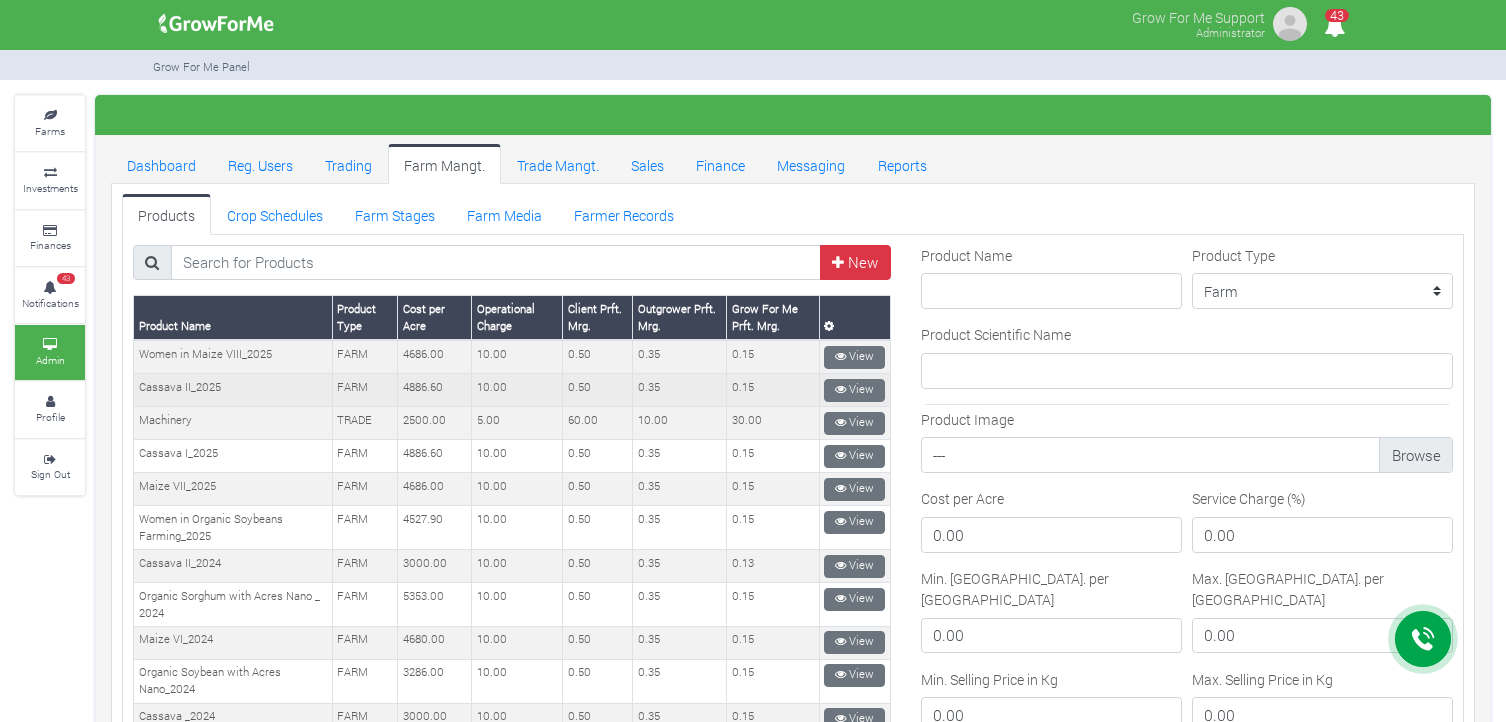 scroll, scrollTop: 0, scrollLeft: 0, axis: both 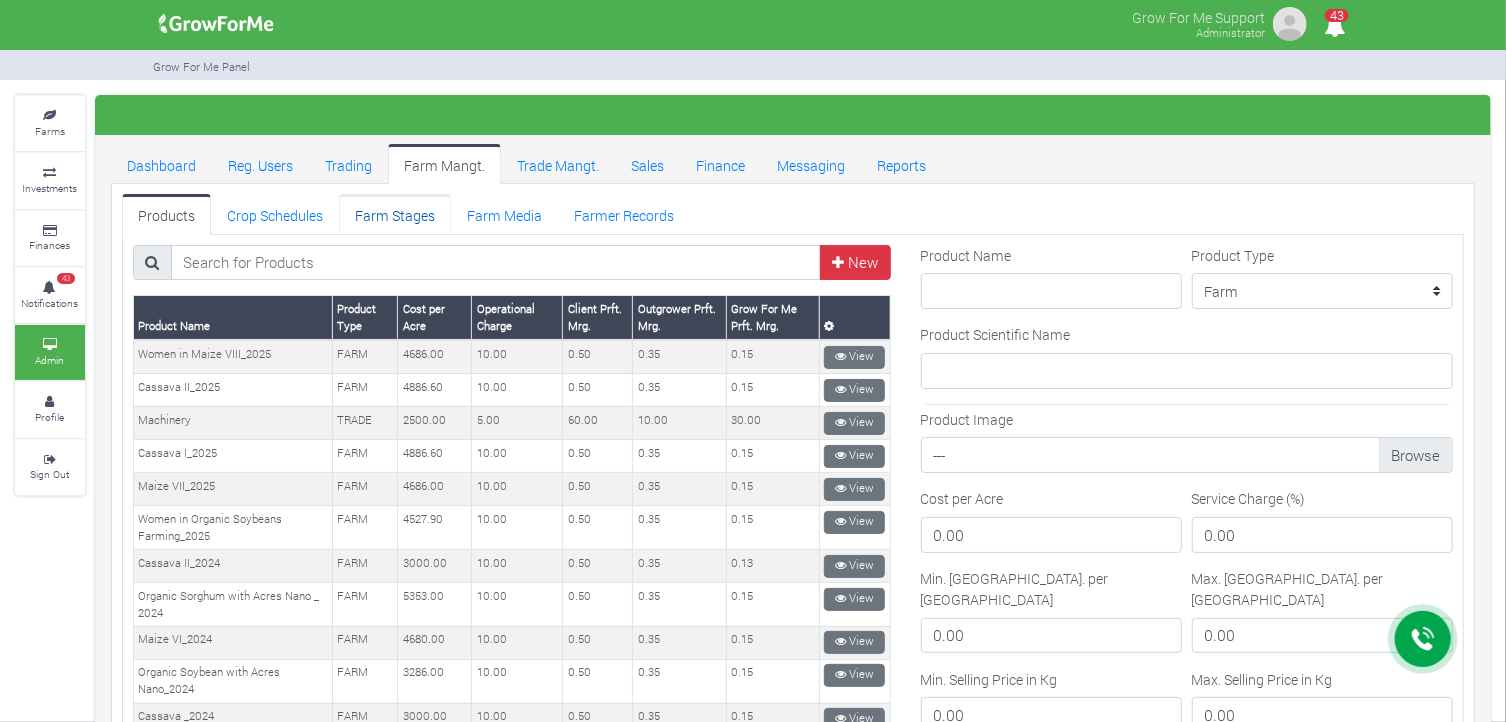 click on "Farm Stages" at bounding box center (395, 214) 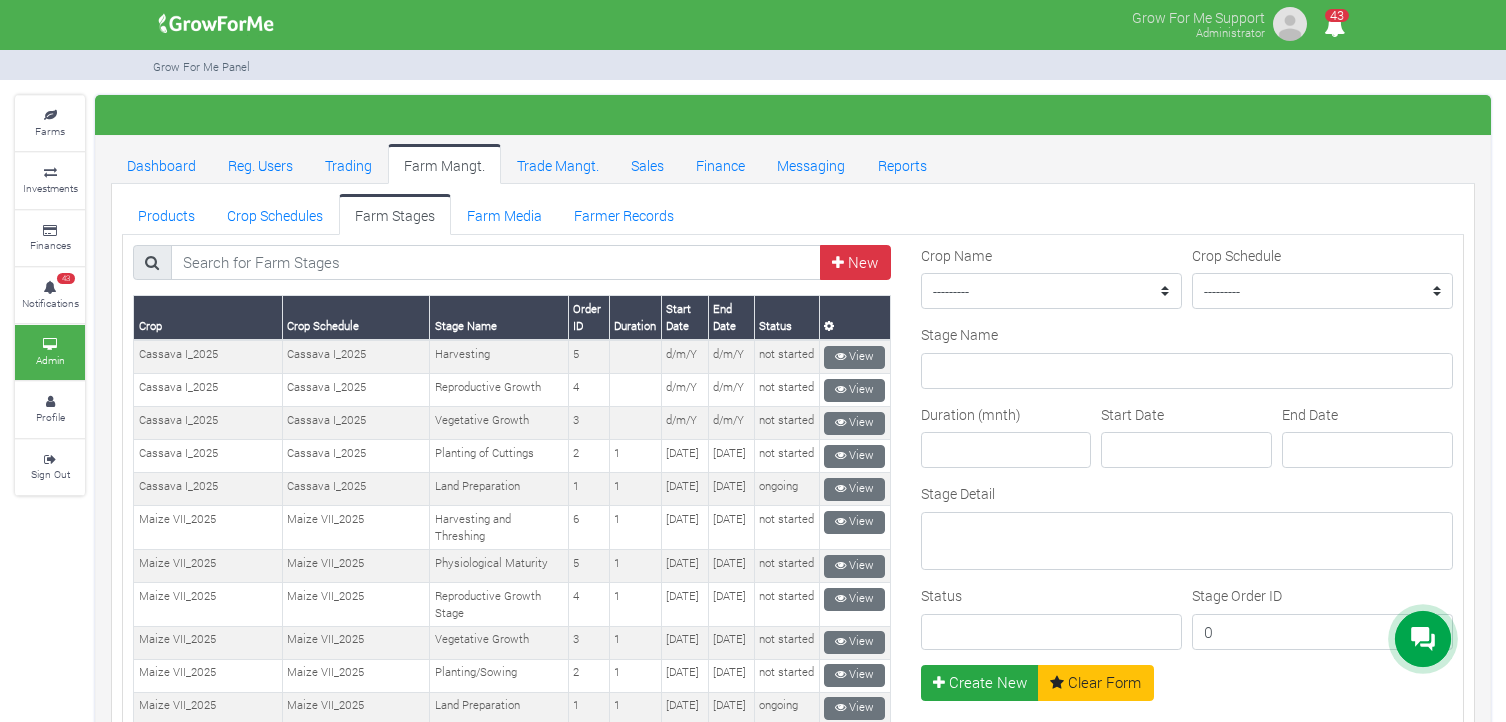 scroll, scrollTop: 0, scrollLeft: 0, axis: both 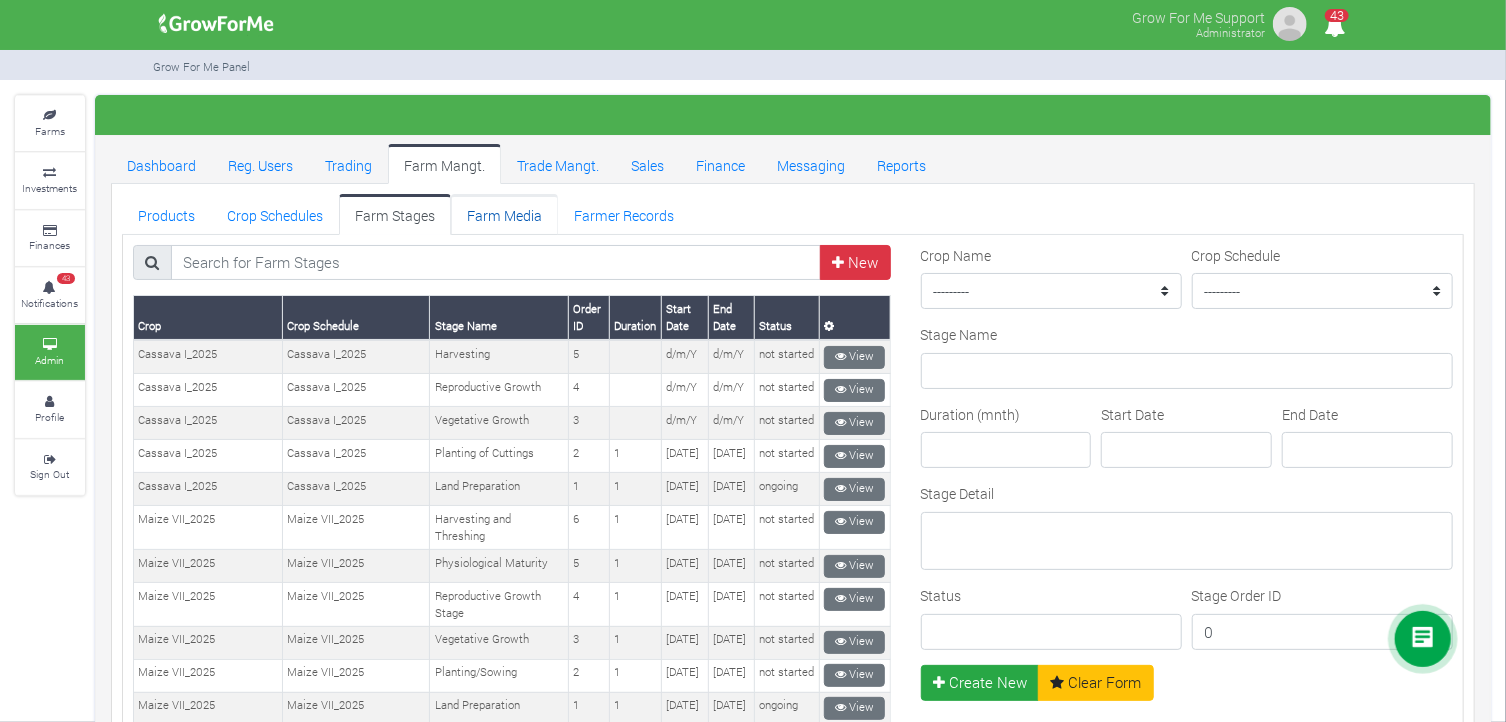 click on "Farm Media" at bounding box center (504, 214) 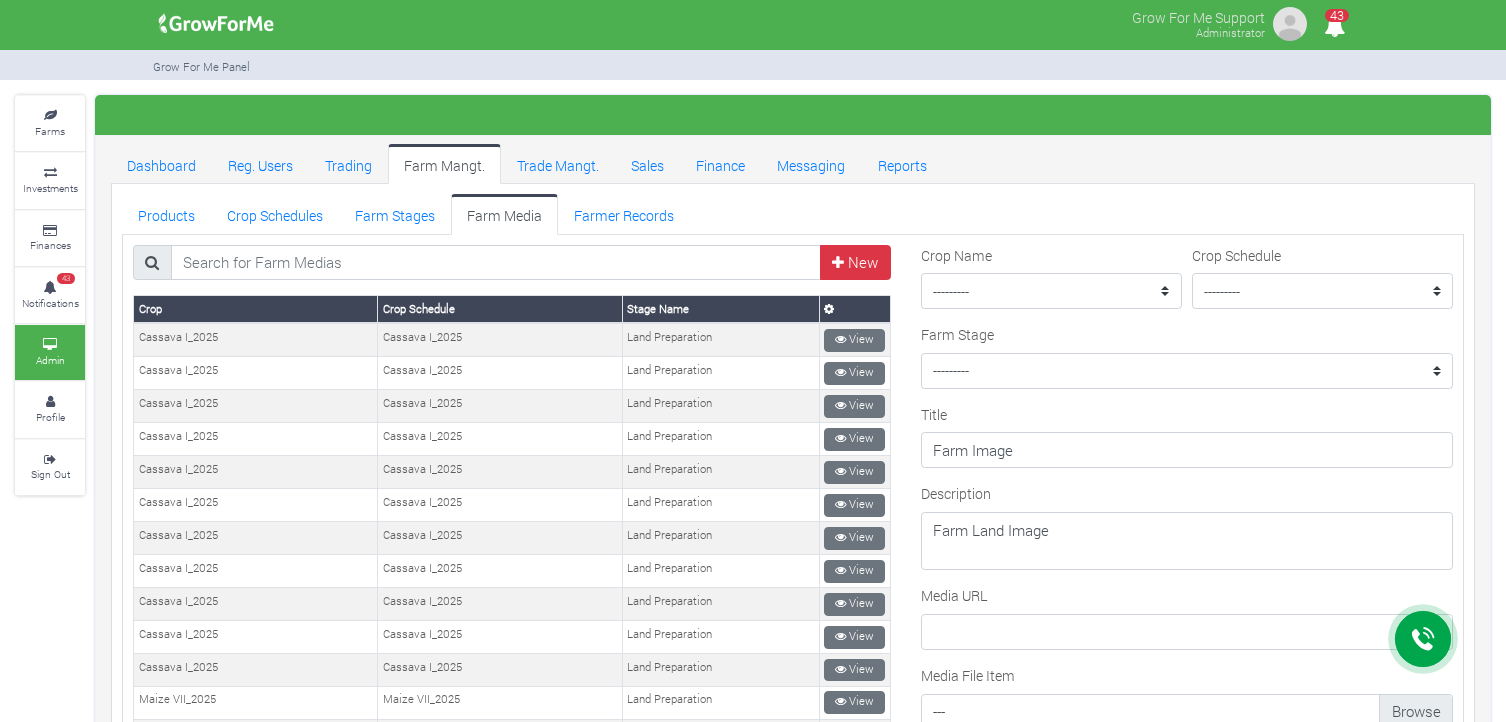 scroll, scrollTop: 0, scrollLeft: 0, axis: both 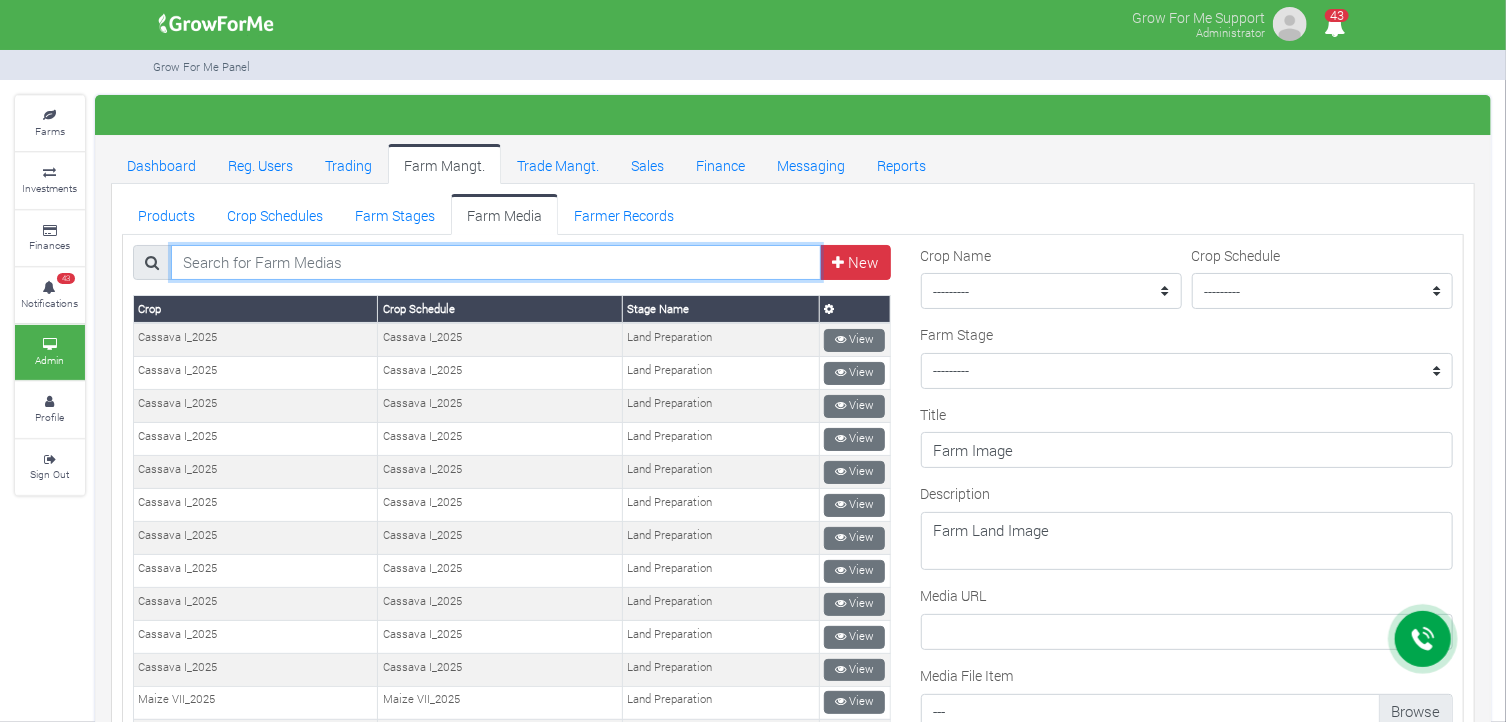 click at bounding box center [496, 263] 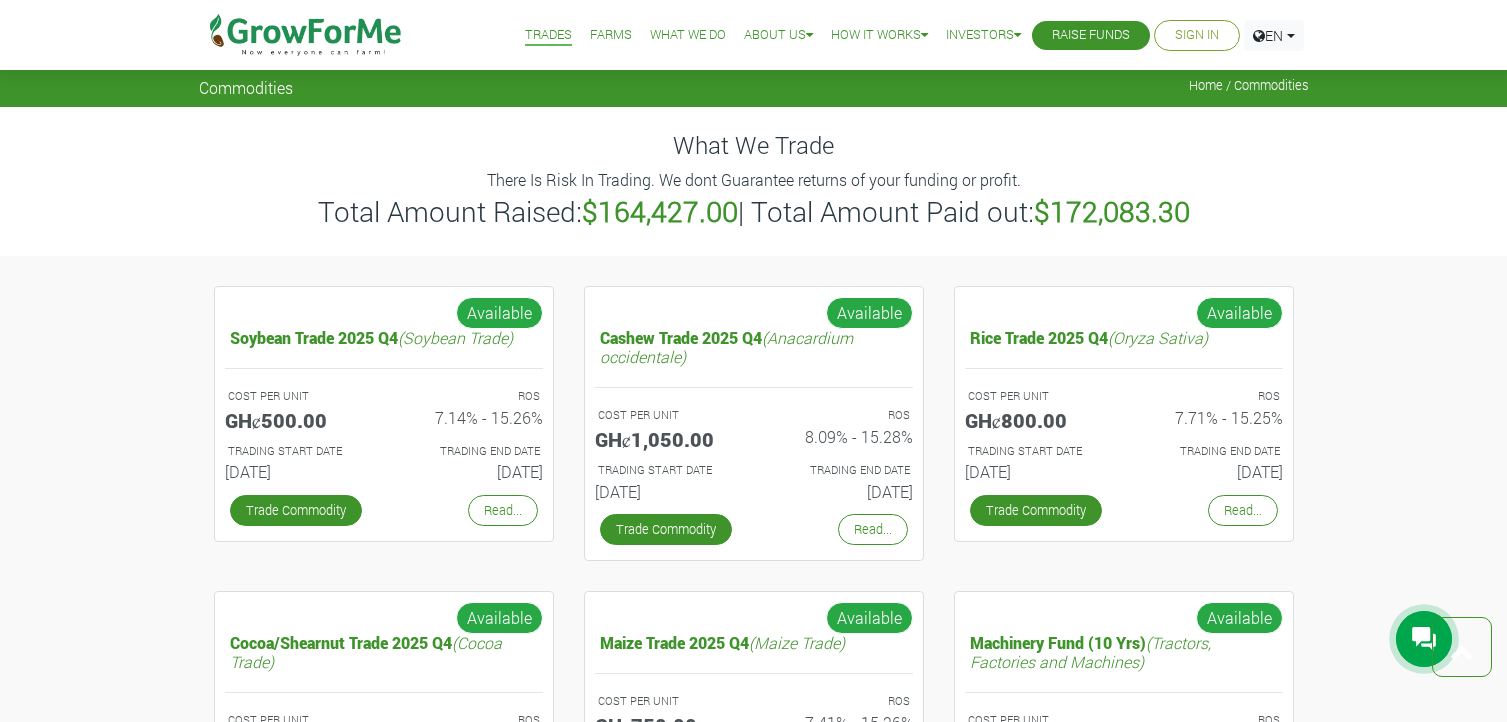 scroll, scrollTop: 1819, scrollLeft: 0, axis: vertical 